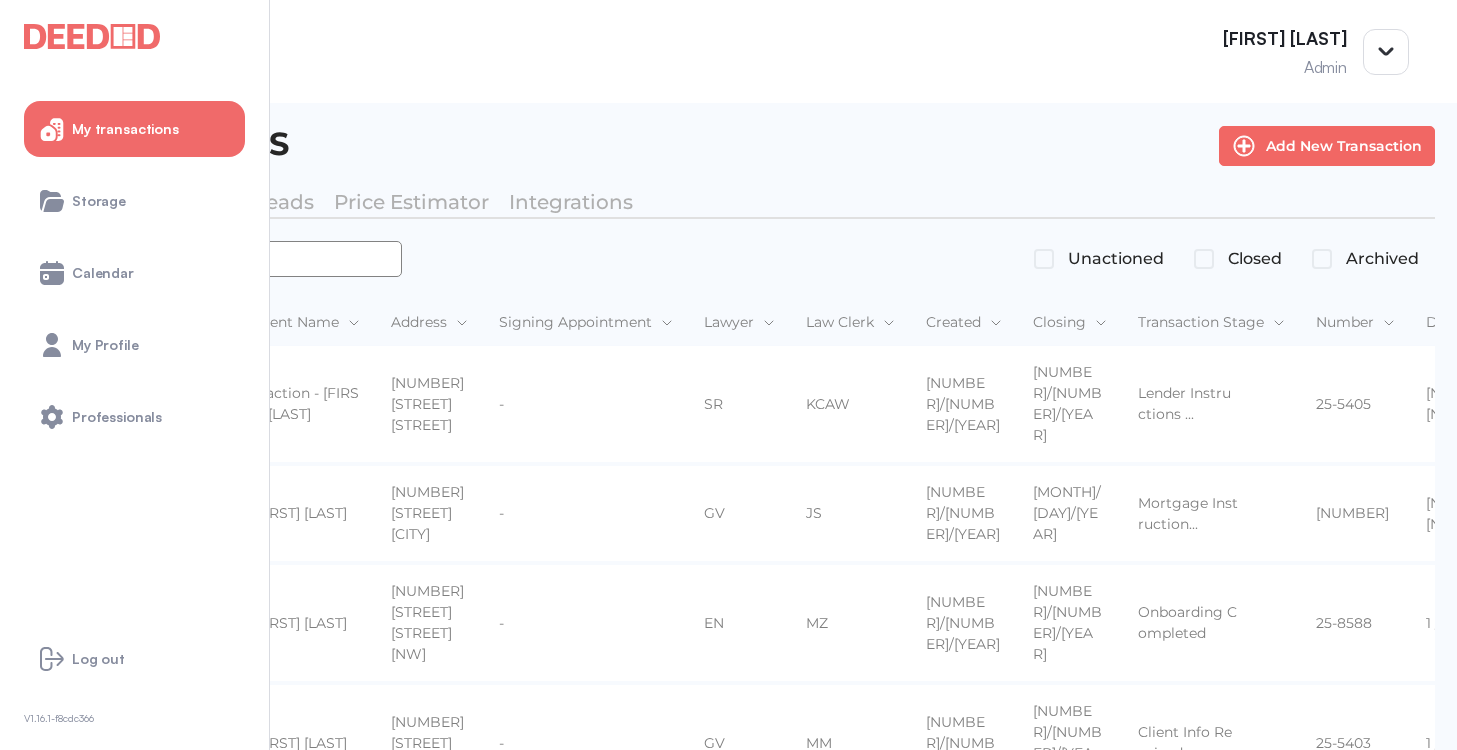 scroll, scrollTop: 0, scrollLeft: 0, axis: both 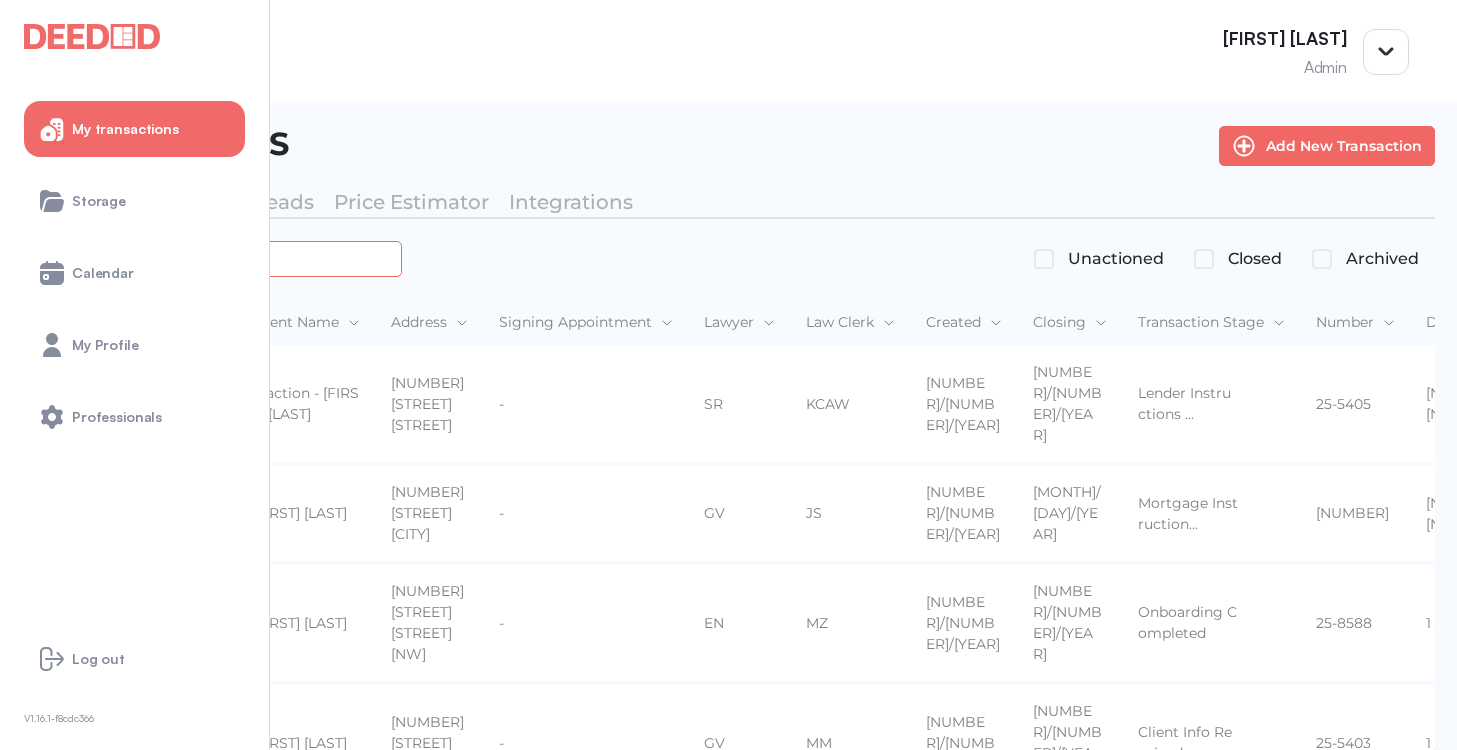 click at bounding box center (224, 258) 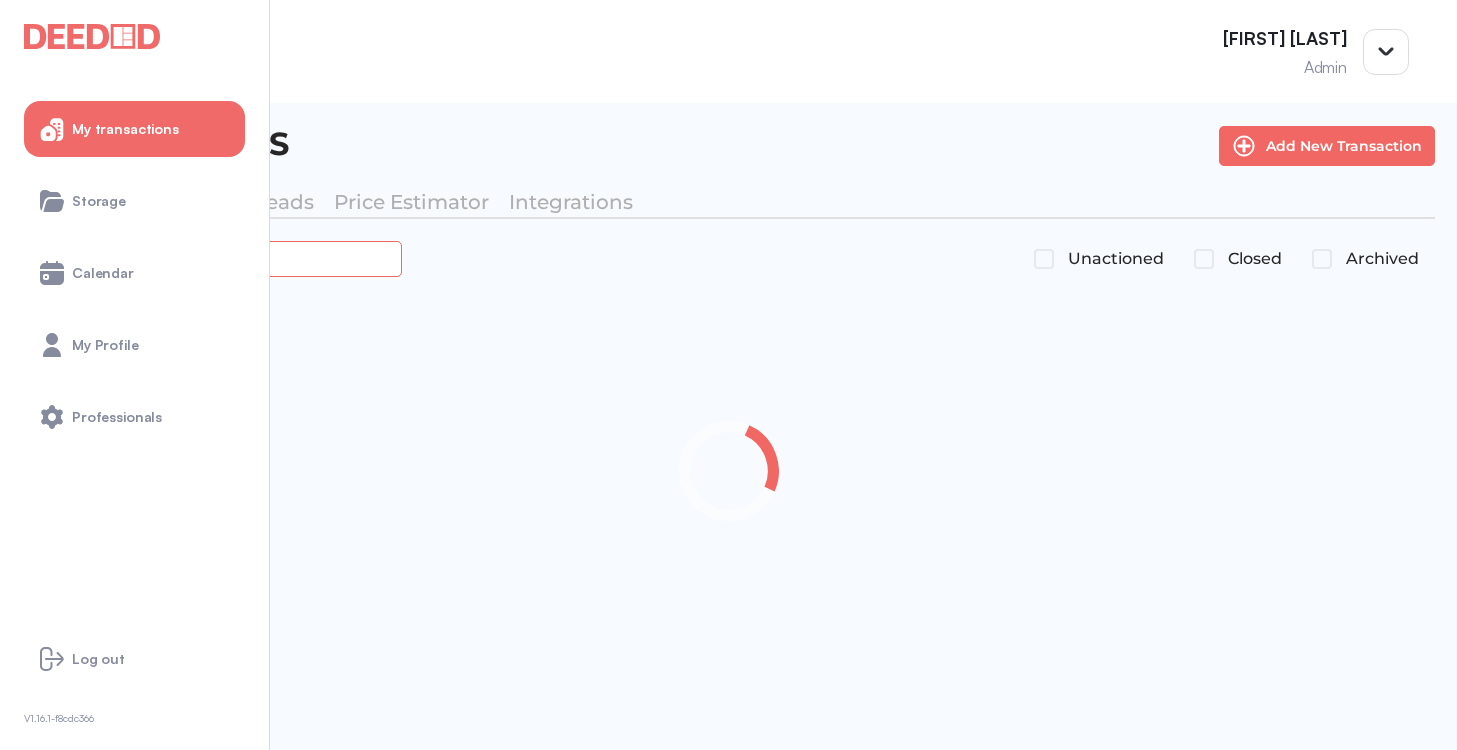 type on "*******" 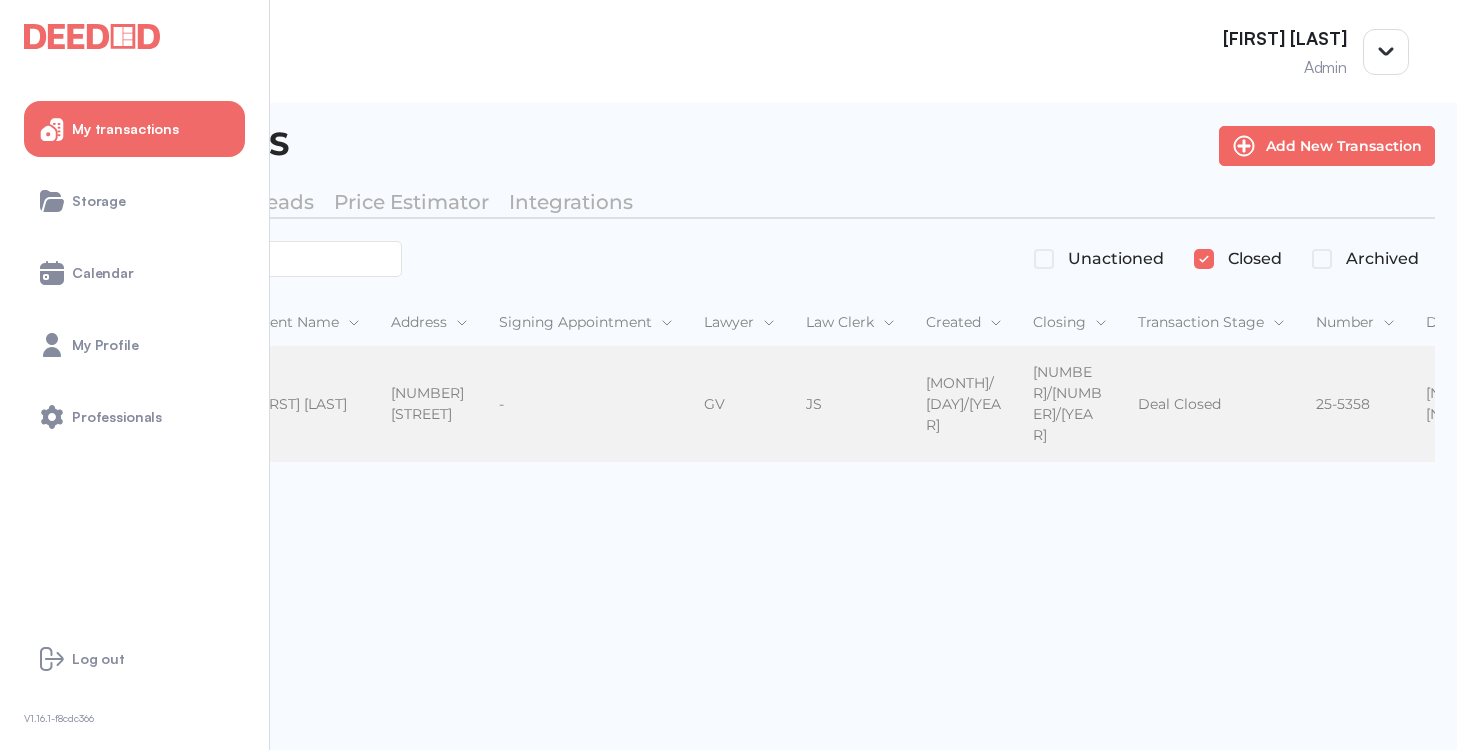 click on "ON" at bounding box center [179, 404] 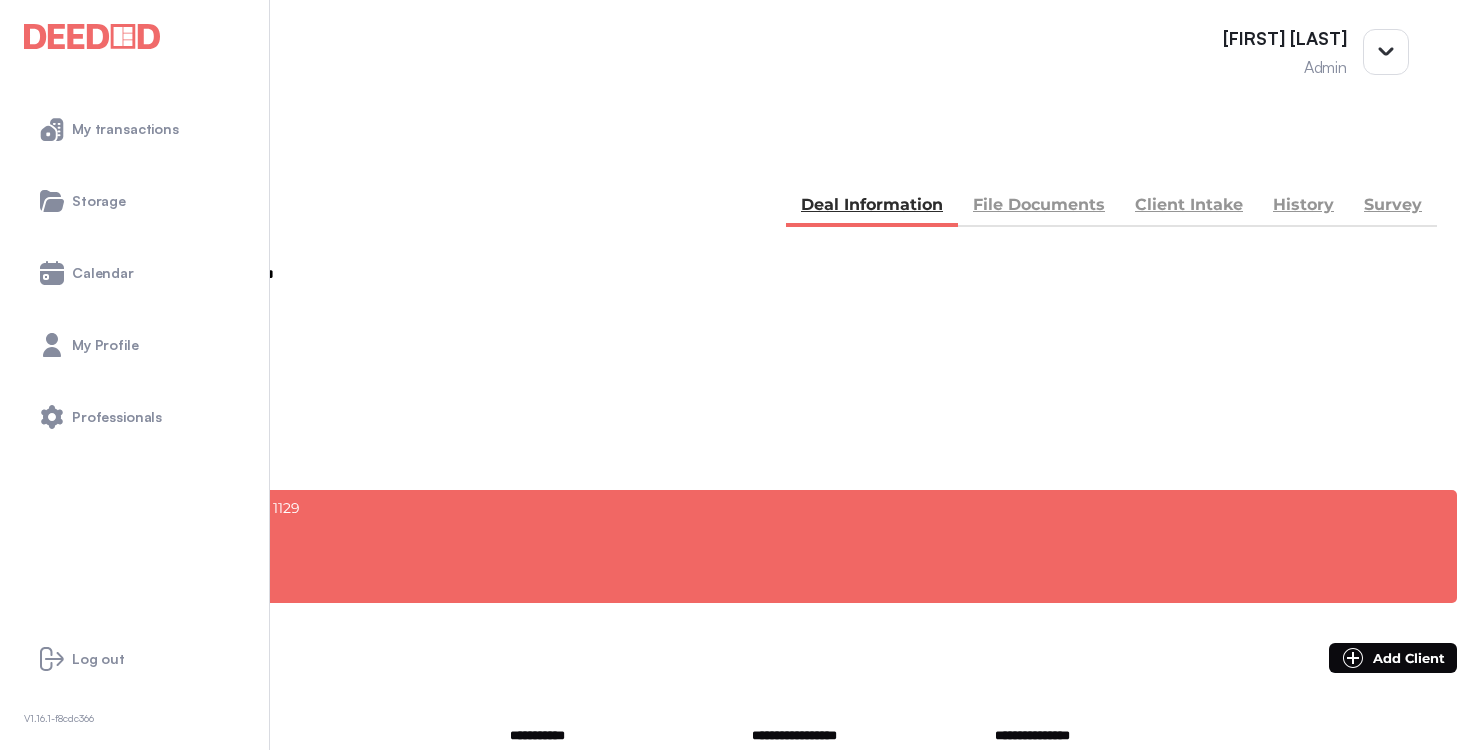 click on "File Documents" at bounding box center [1039, 207] 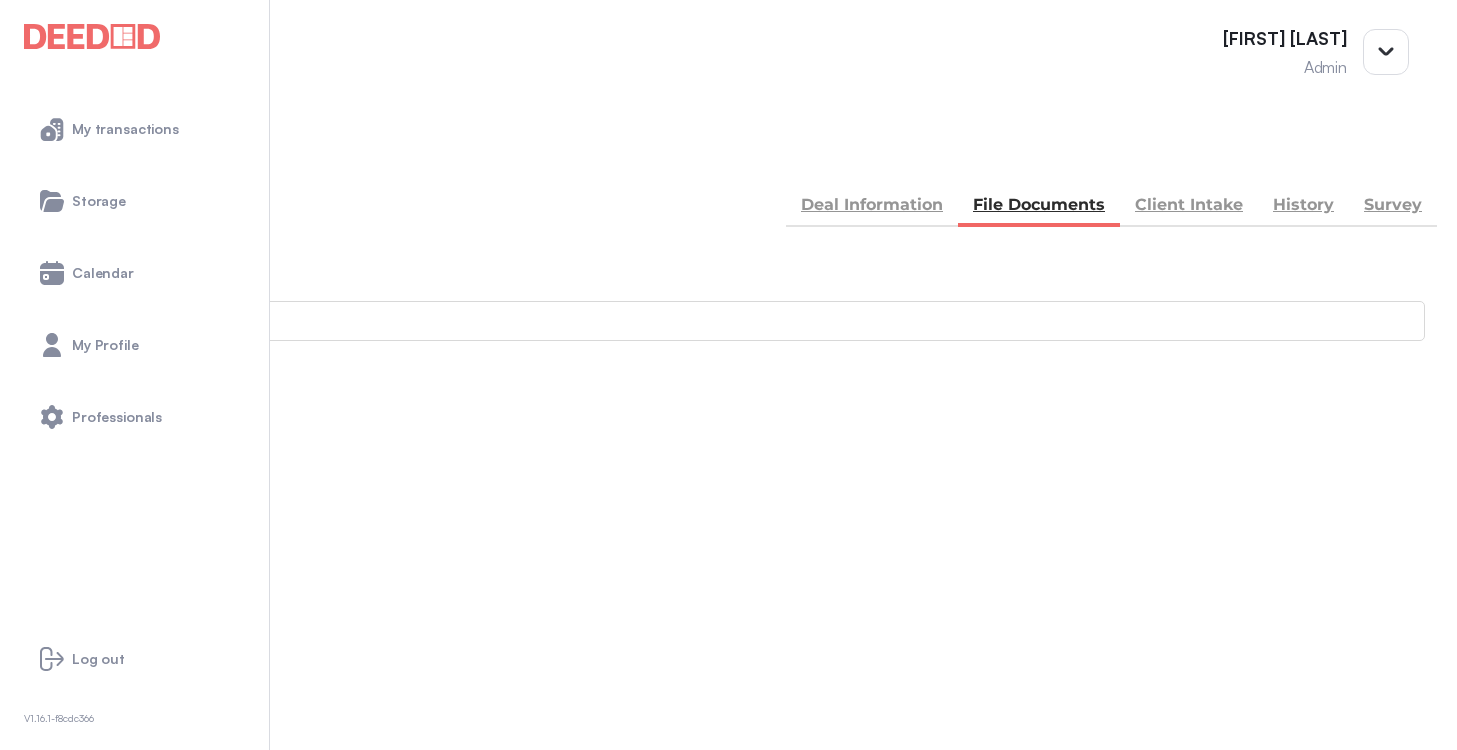 click on "Accounting -- 2  members - 7" at bounding box center [728, 891] 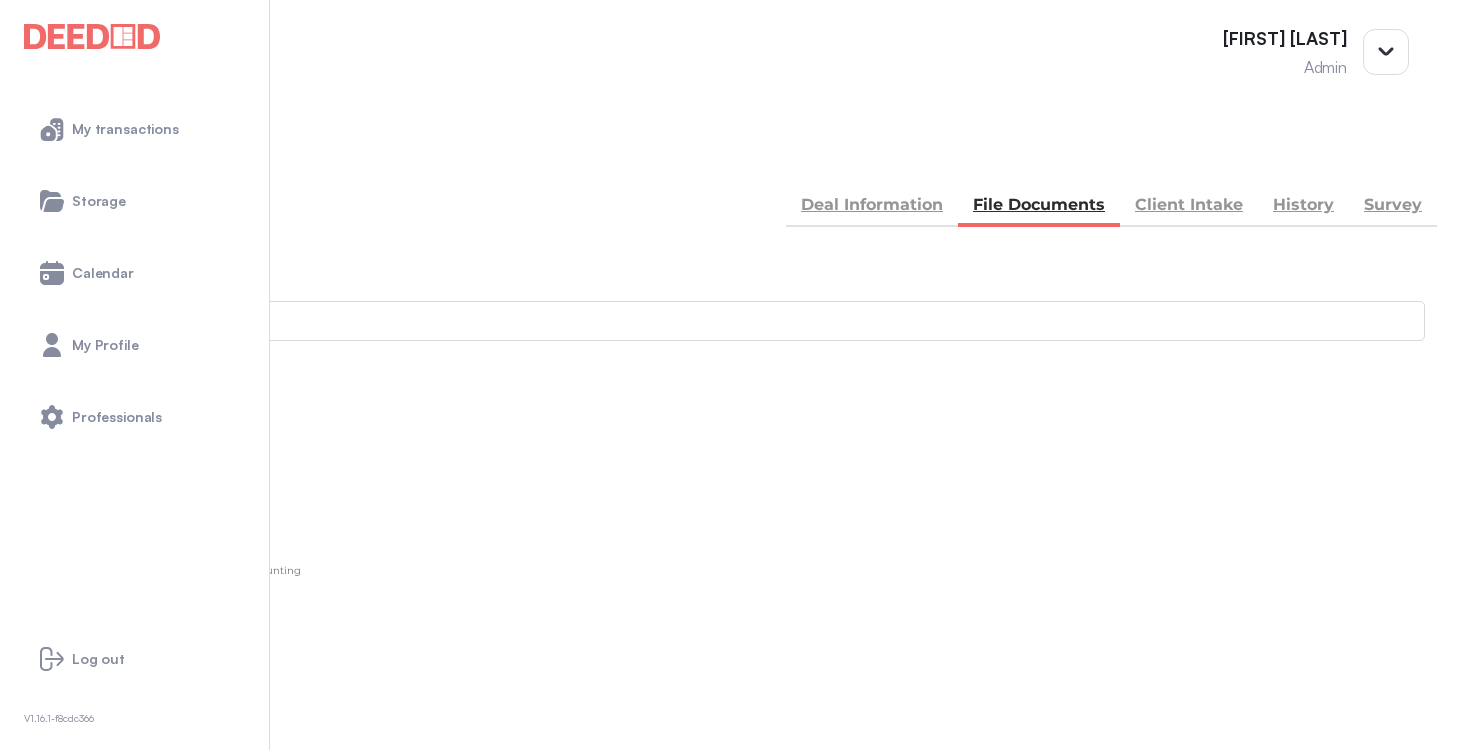 click on "Add new document" at bounding box center (108, 474) 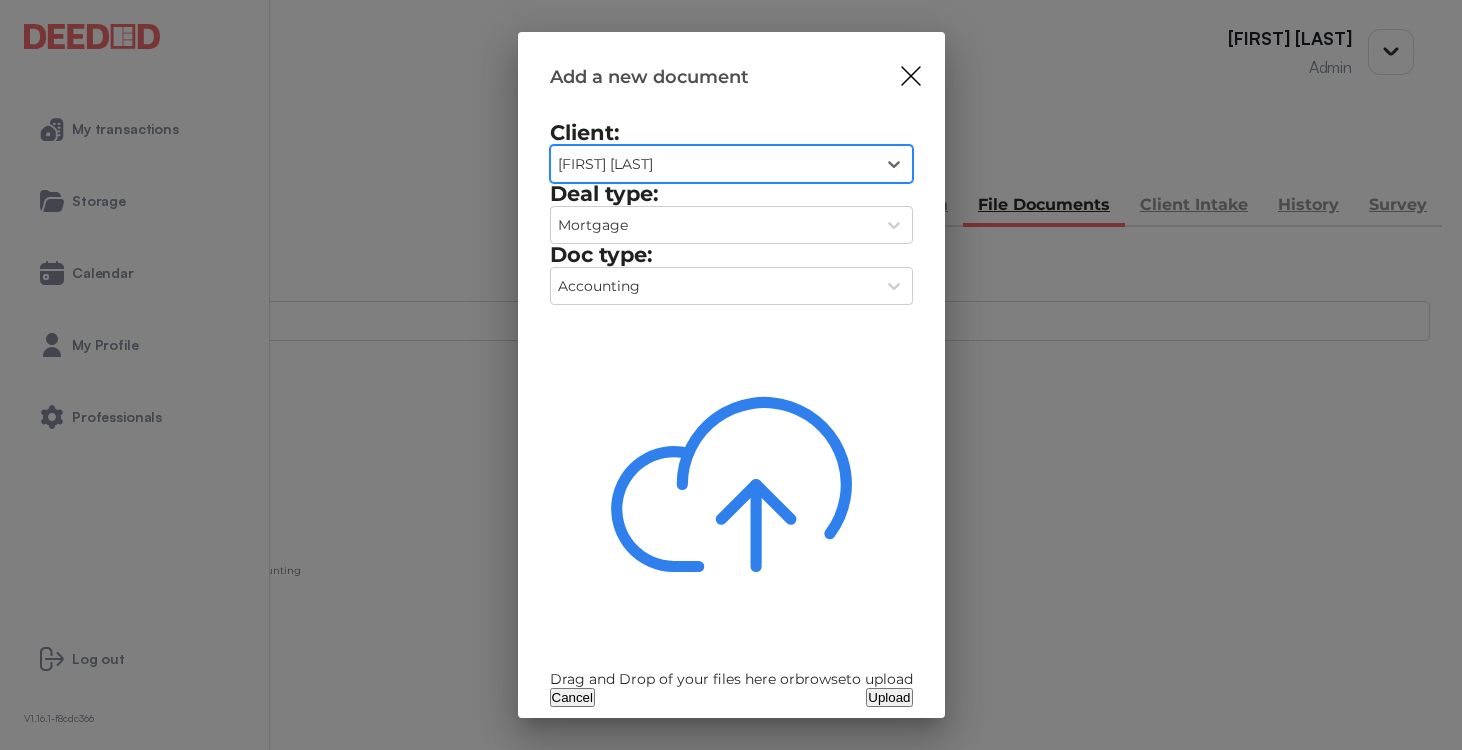 click at bounding box center (731, 484) 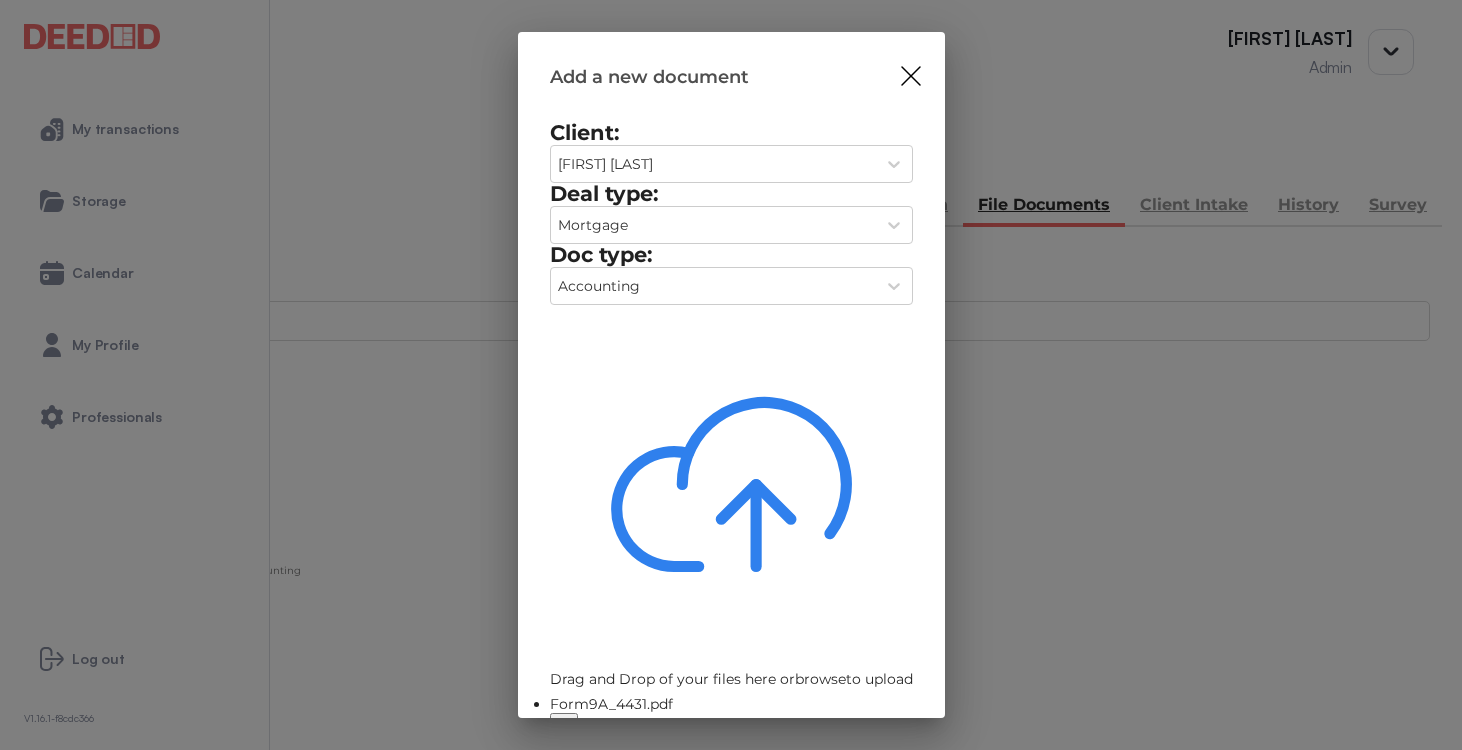 click on "Upload" at bounding box center [889, 753] 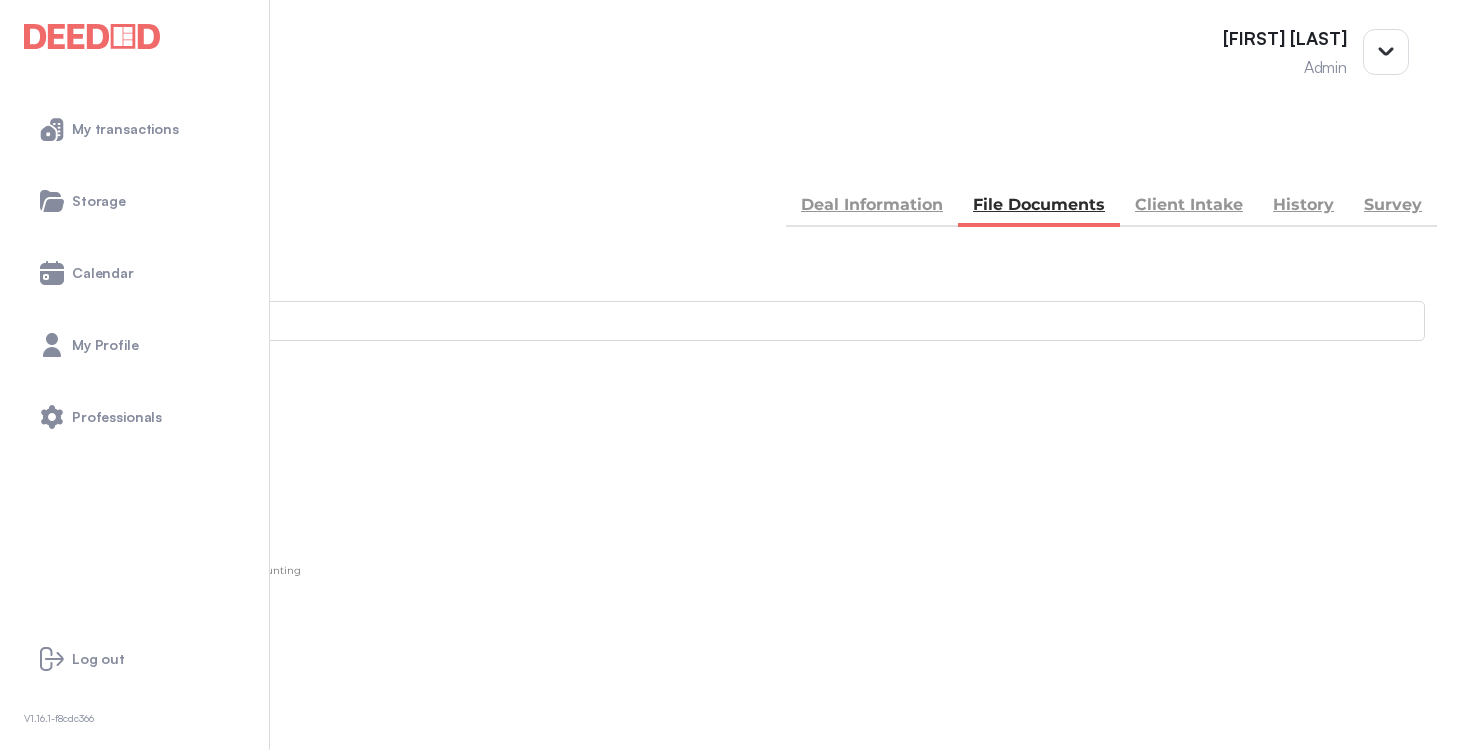 click at bounding box center (35, 155) 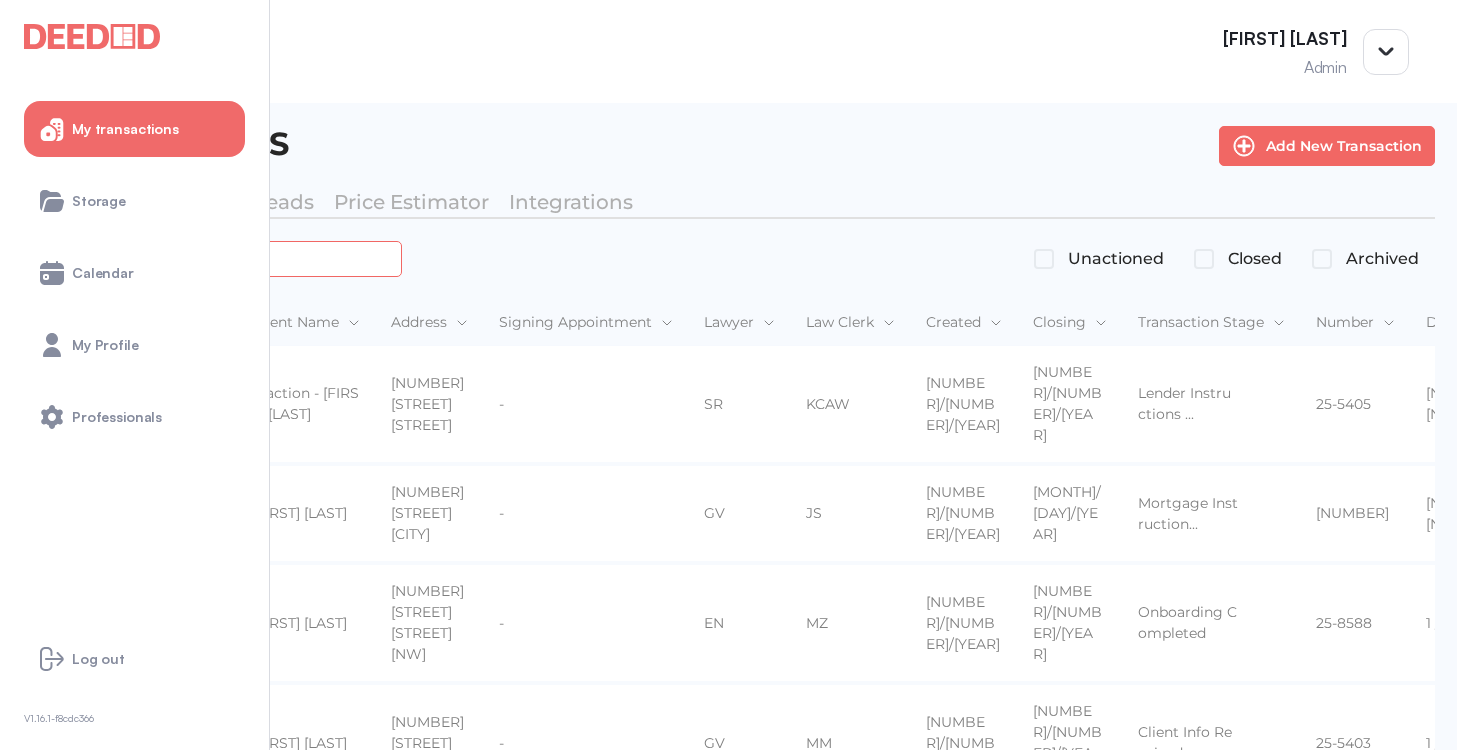 click at bounding box center (224, 258) 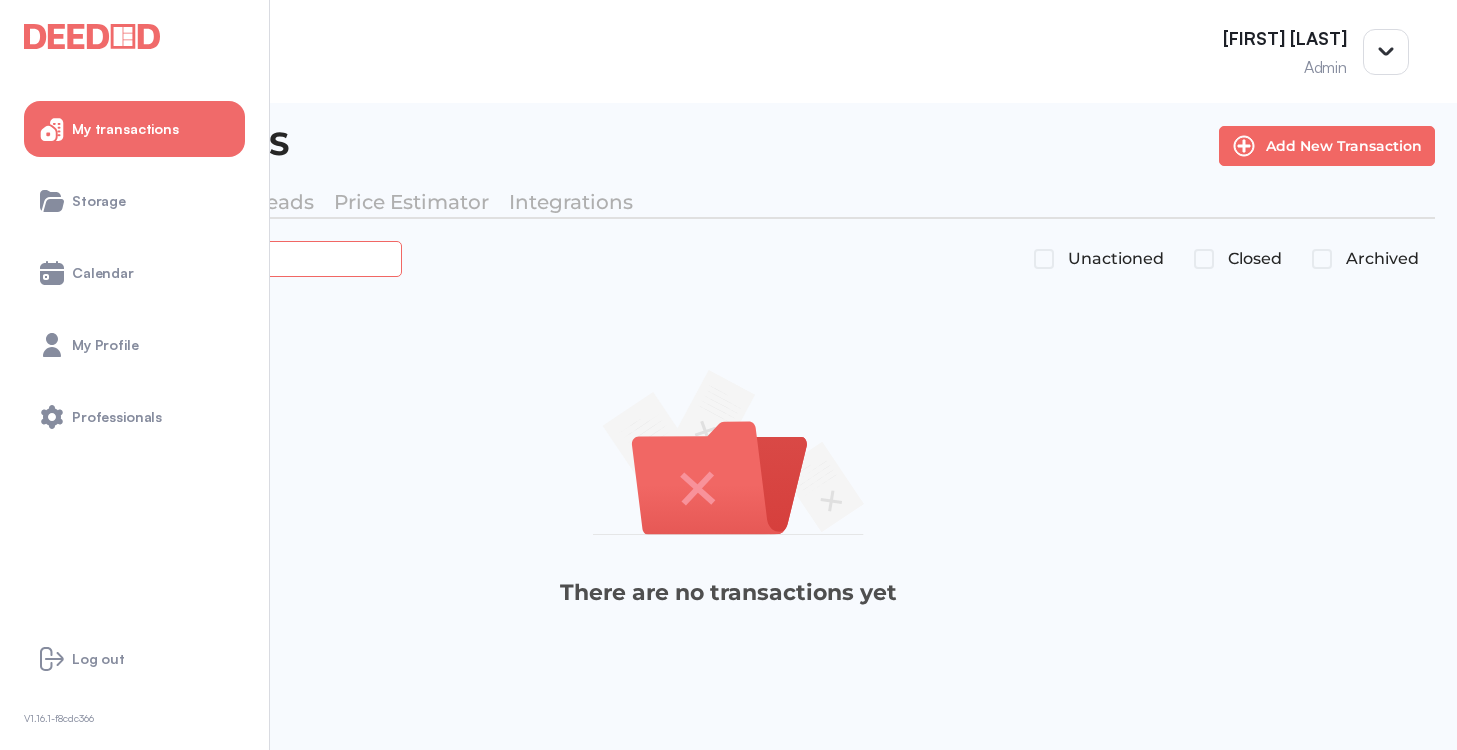 type on "*******" 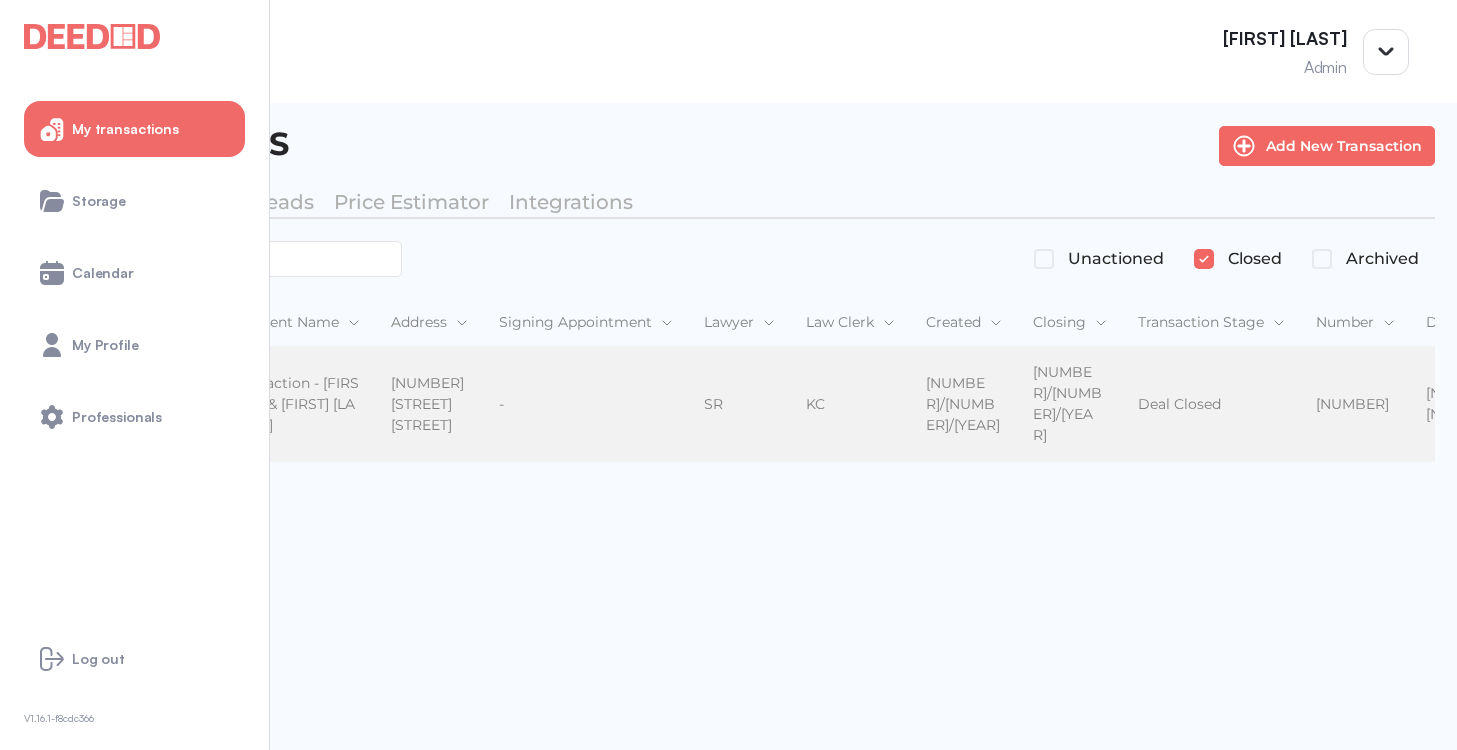 click on "Fraction - [FIRST] & [FIRST] [LAST] Fraction - [FIRST] & [FIRST] [LAST]" at bounding box center (305, 405) 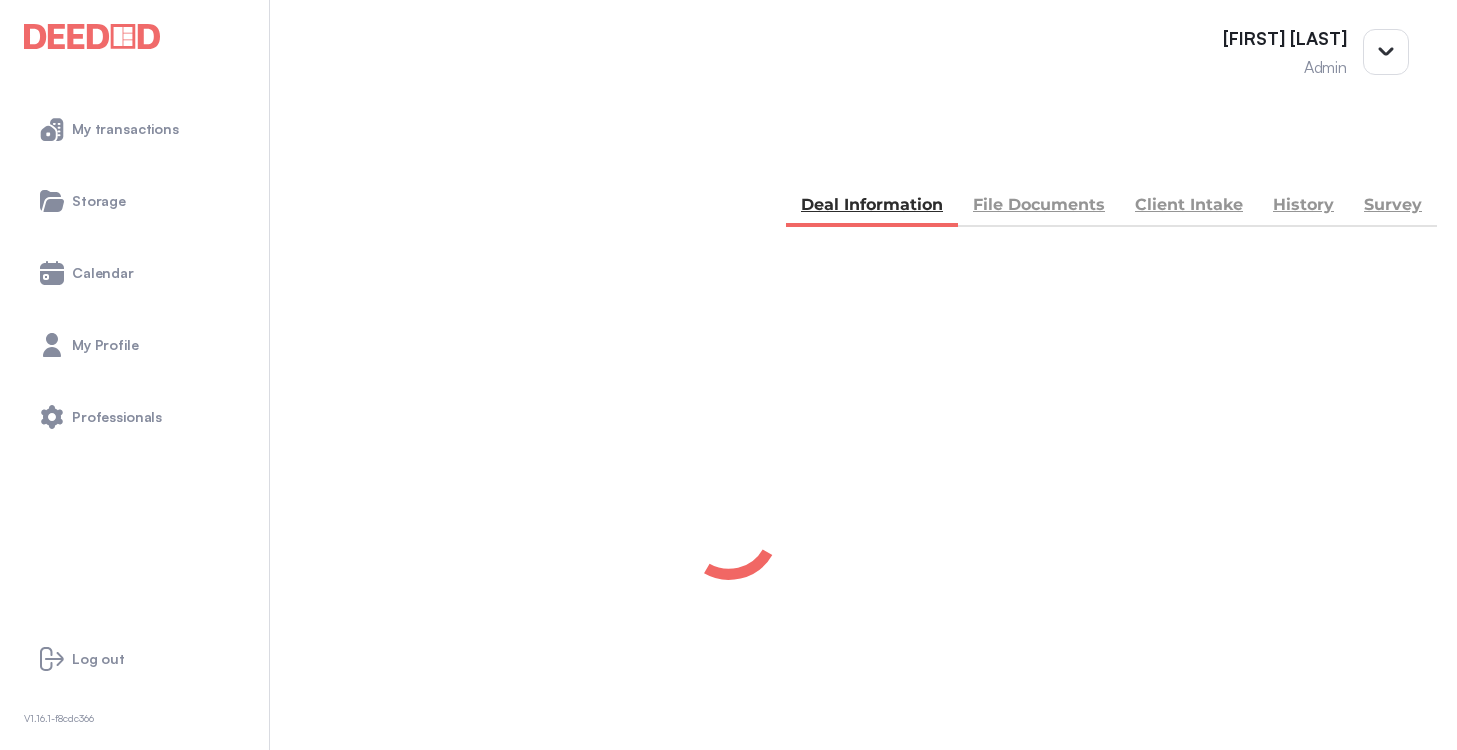 click on "File Documents" at bounding box center (1039, 207) 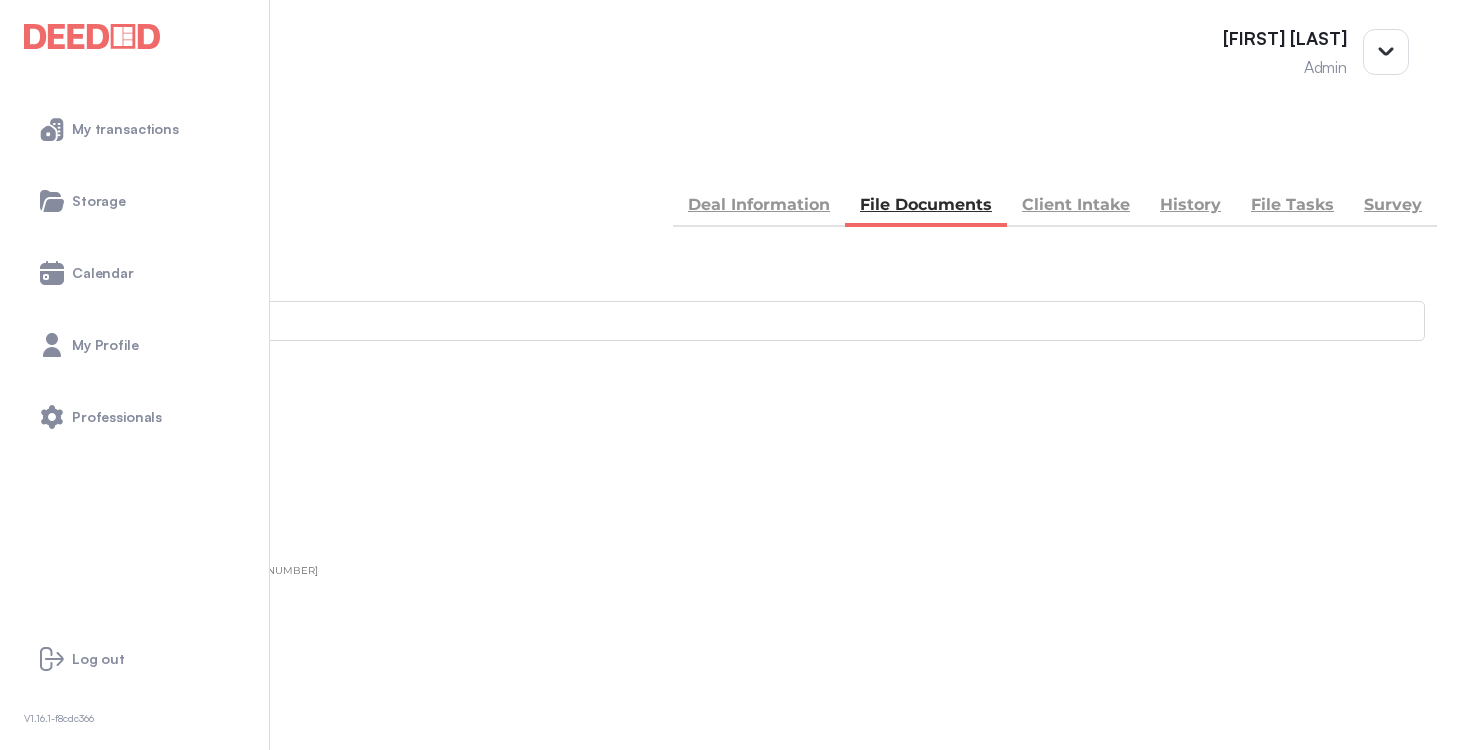 click on "Accounting" at bounding box center (41, 870) 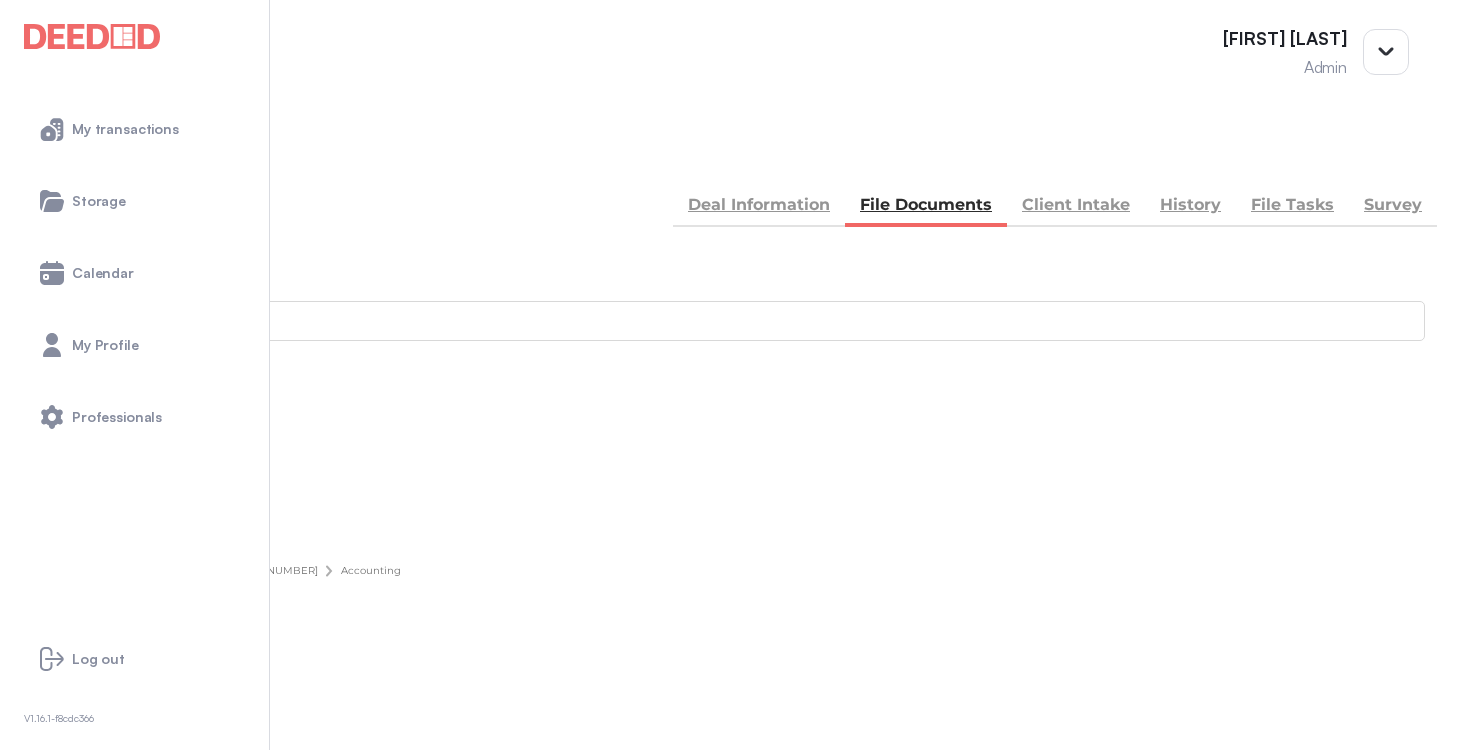 click on "Add new document" at bounding box center (108, 474) 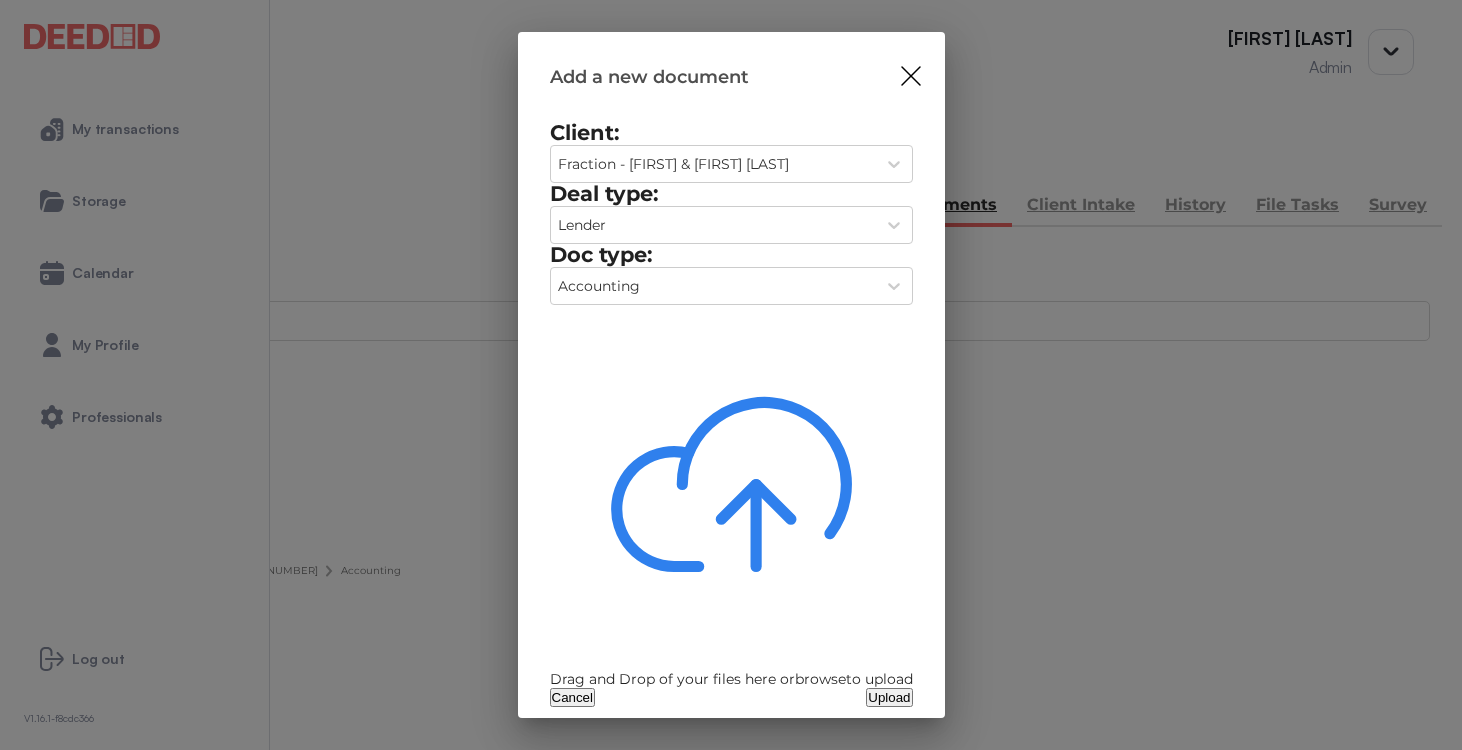 click at bounding box center [731, 484] 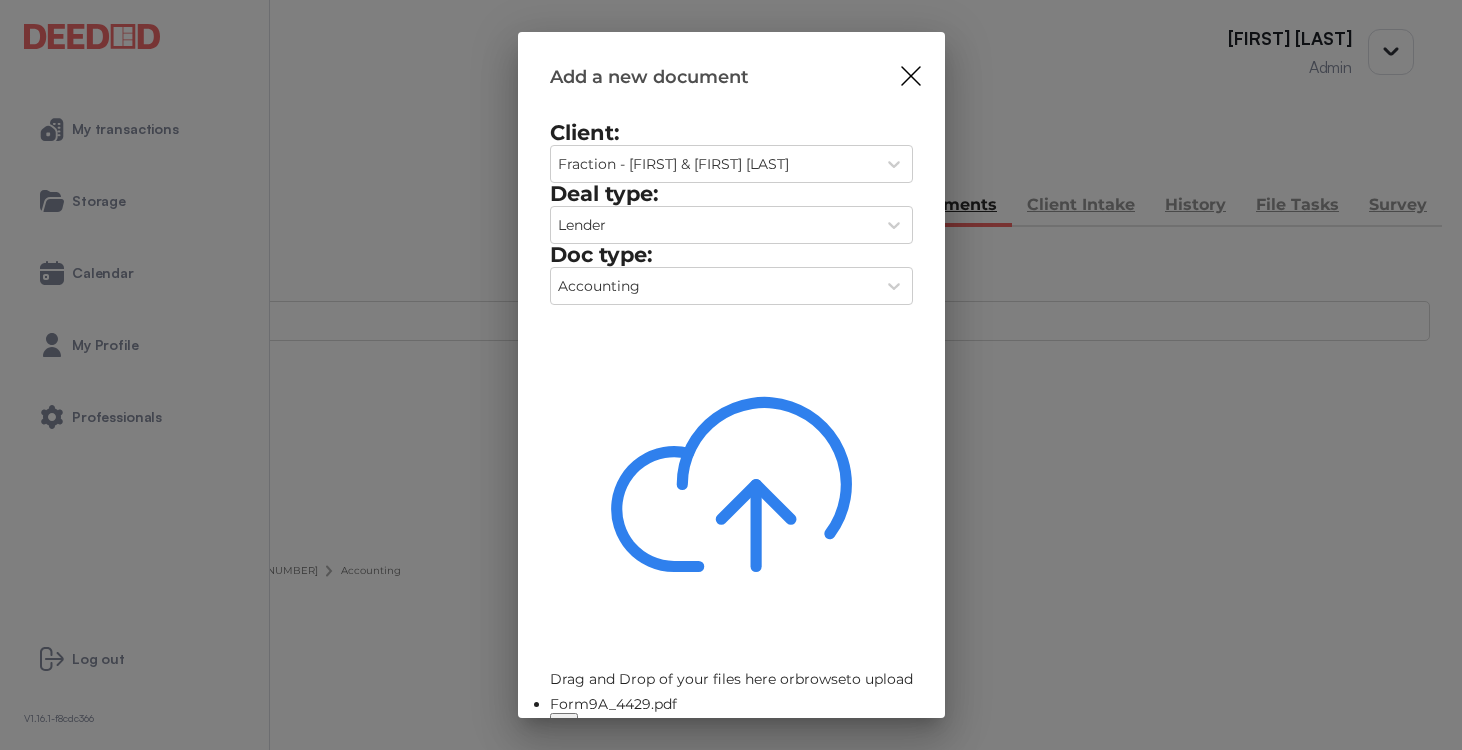 click on "Upload" at bounding box center (889, 753) 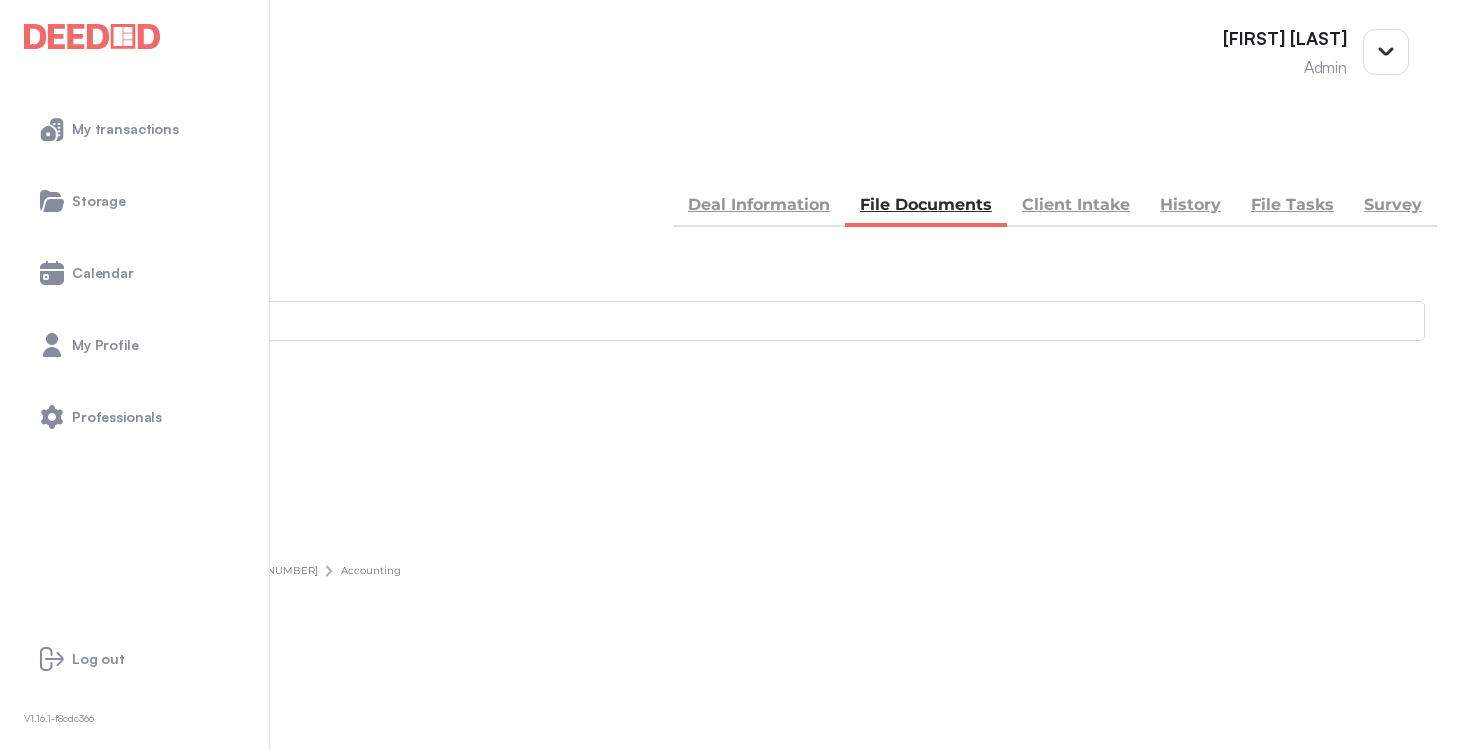 click at bounding box center (35, 155) 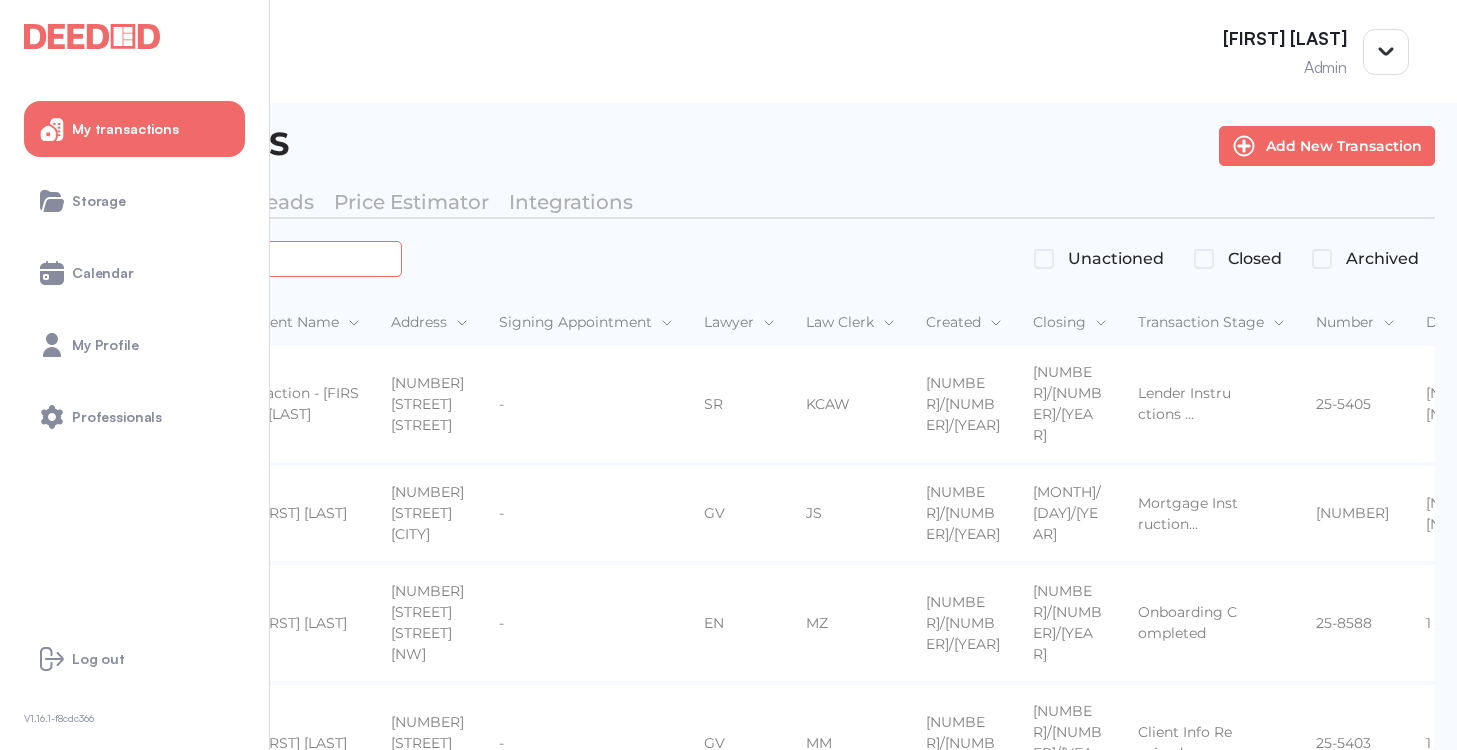 click at bounding box center [224, 258] 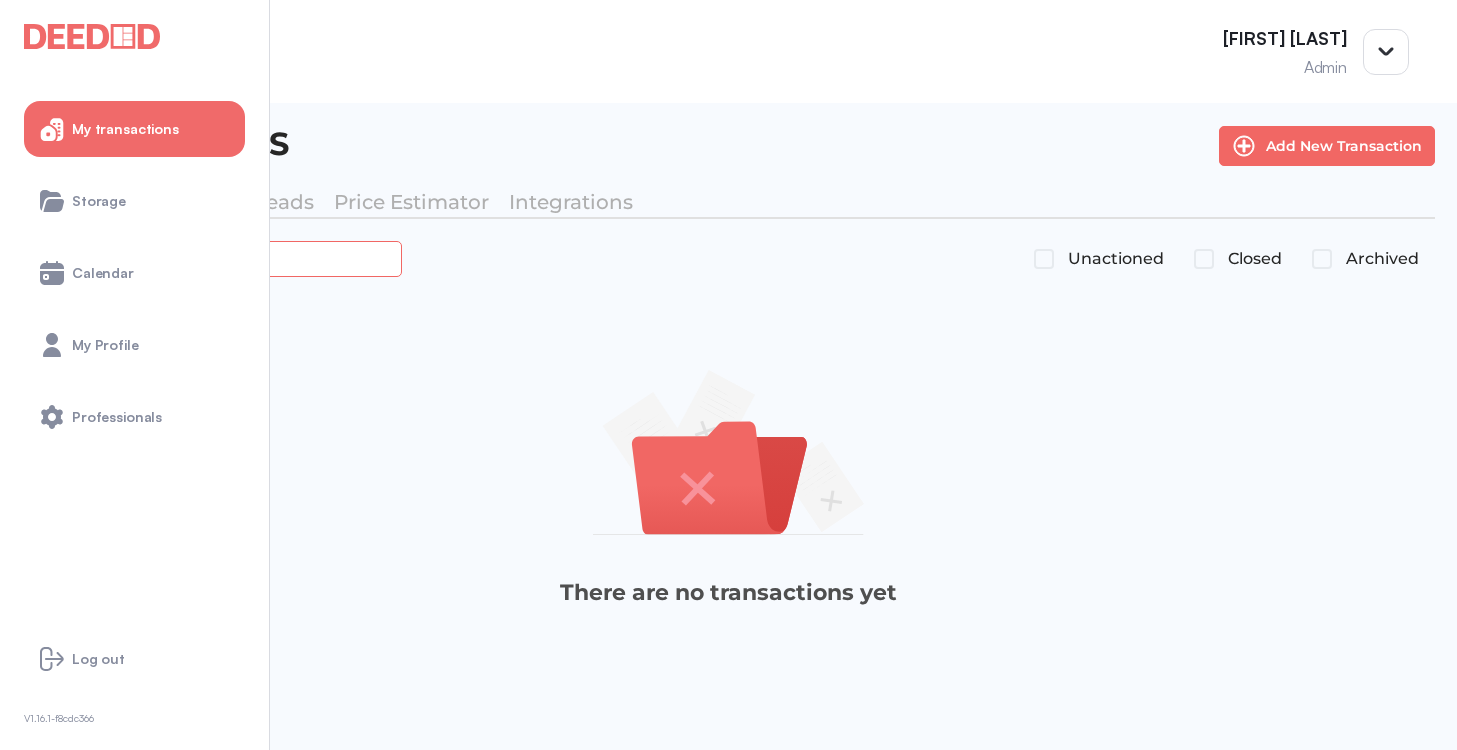 type on "*******" 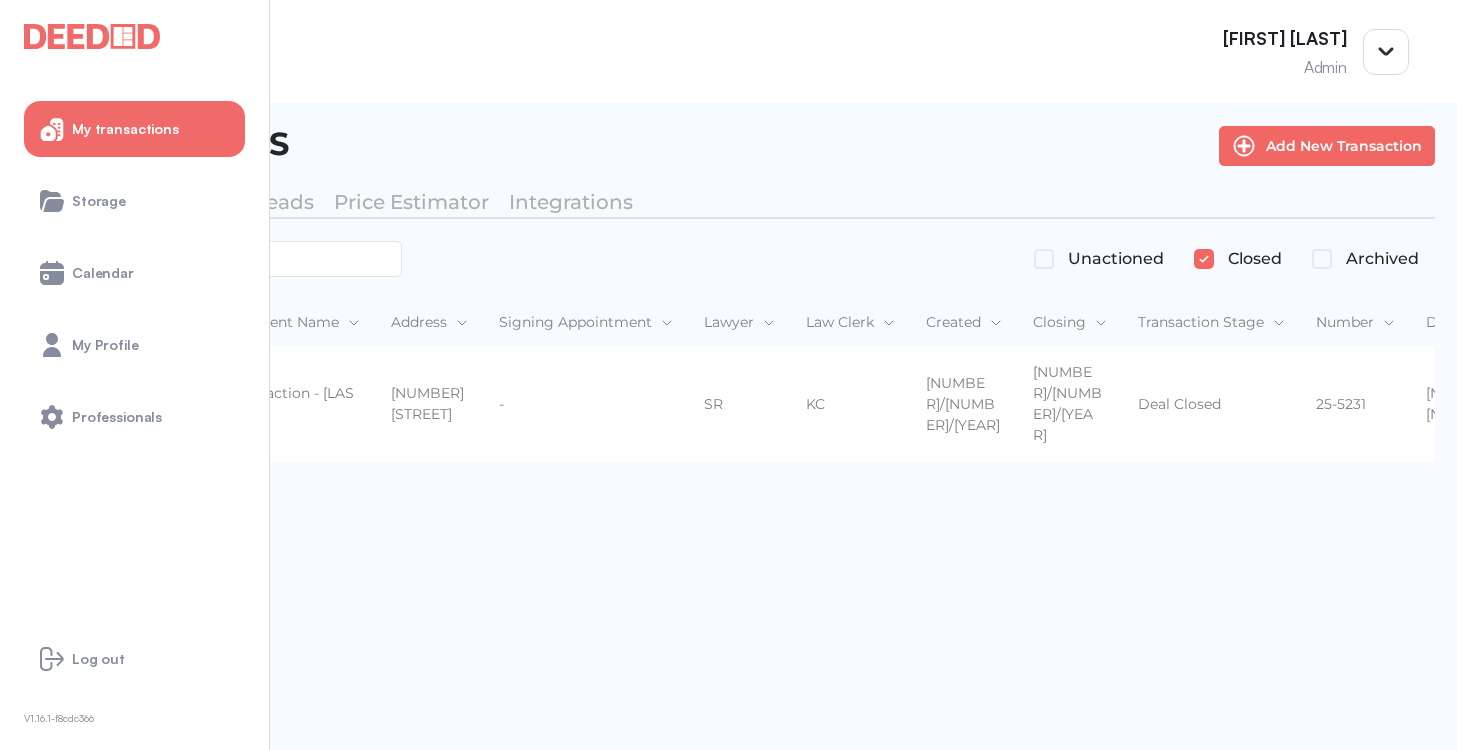 click on "Client Name" at bounding box center [305, 322] 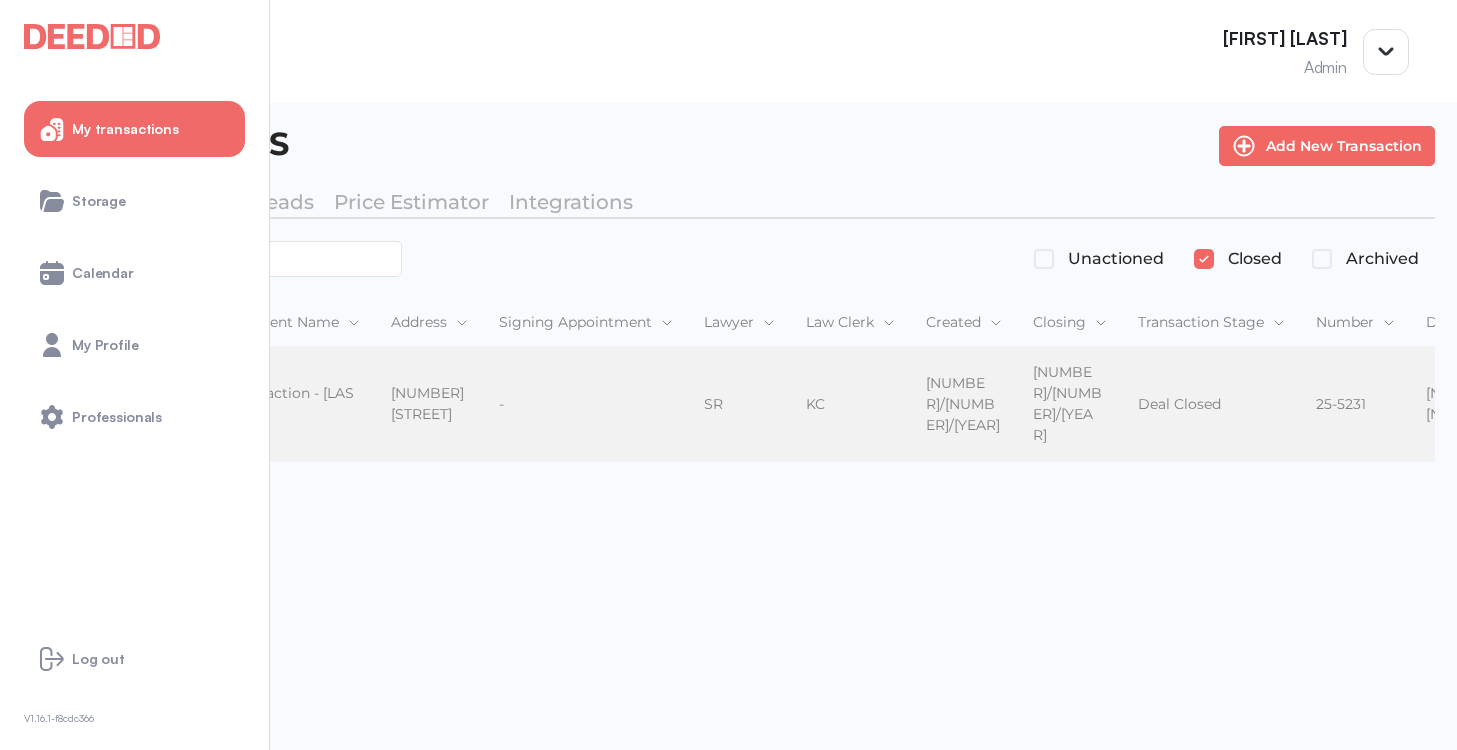 click on "Fraction - [LAST]" at bounding box center [305, 404] 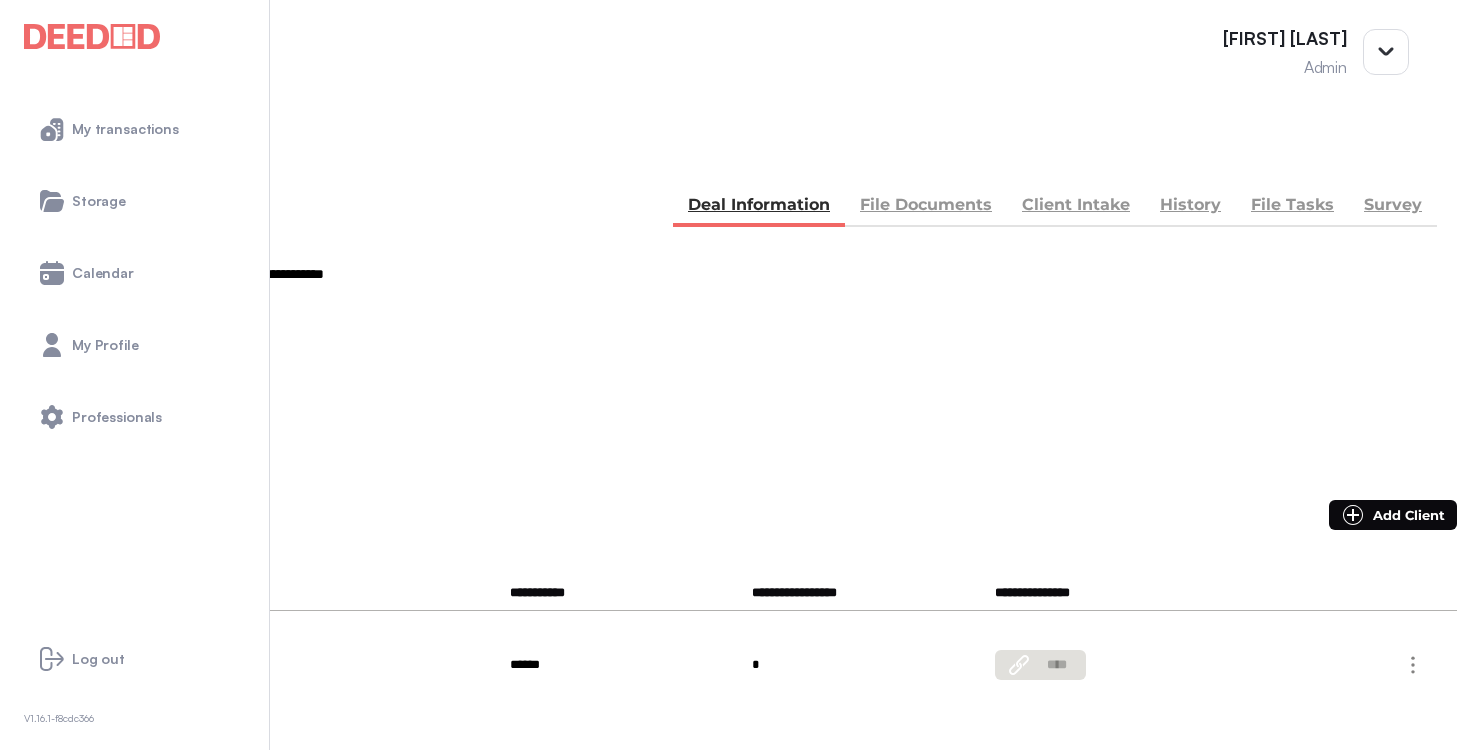 click on "File Documents" at bounding box center [926, 207] 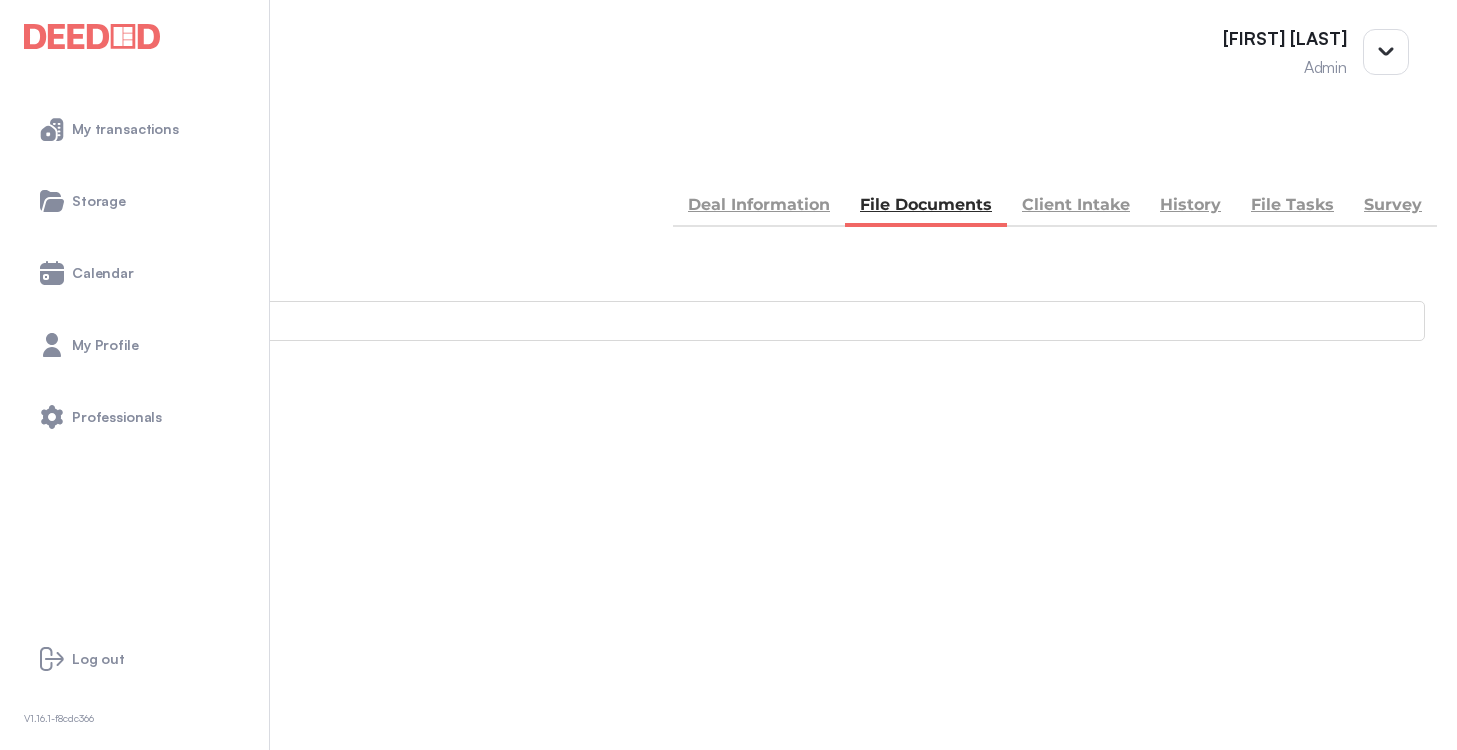 click on "Accounting -- [NUMBER]  members - [NUMBER]" at bounding box center [728, 825] 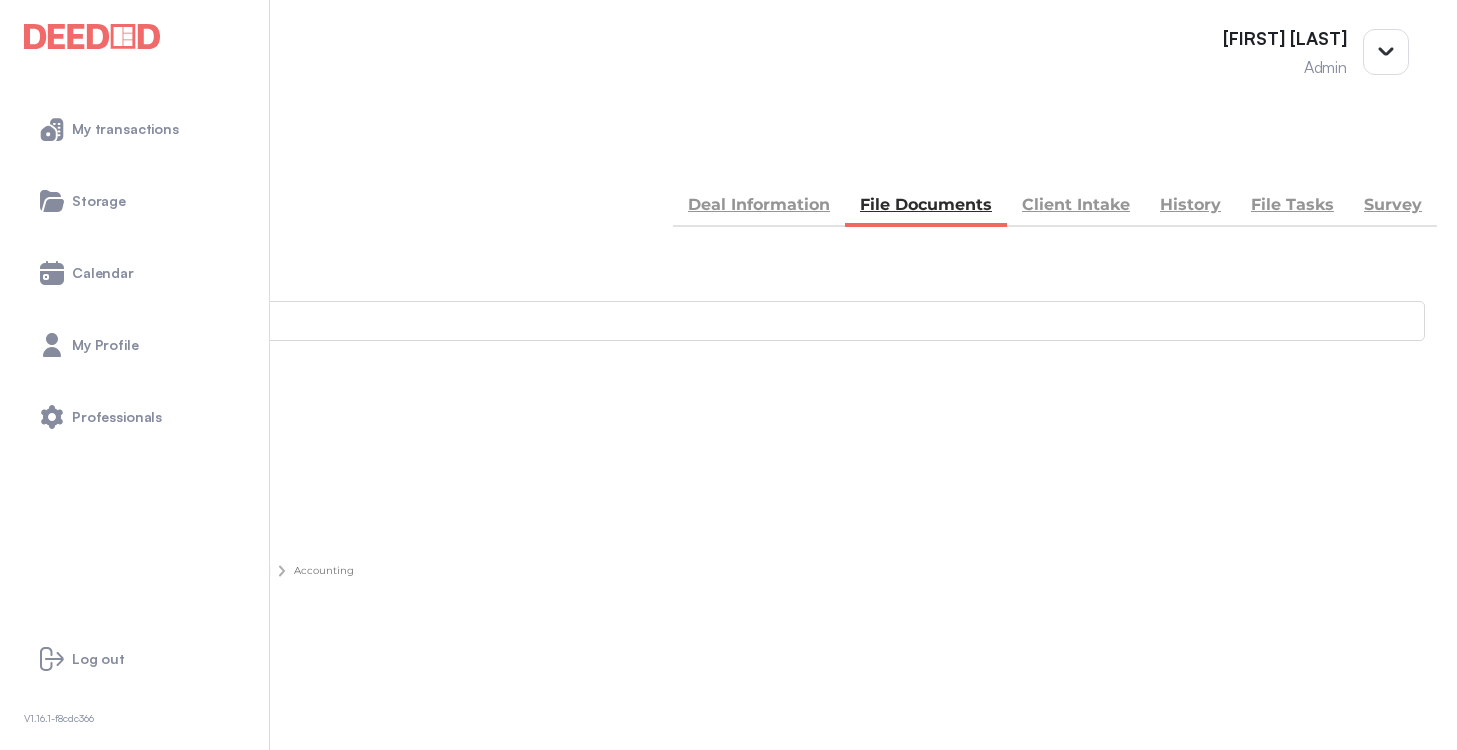 click on "Add new document" at bounding box center (108, 474) 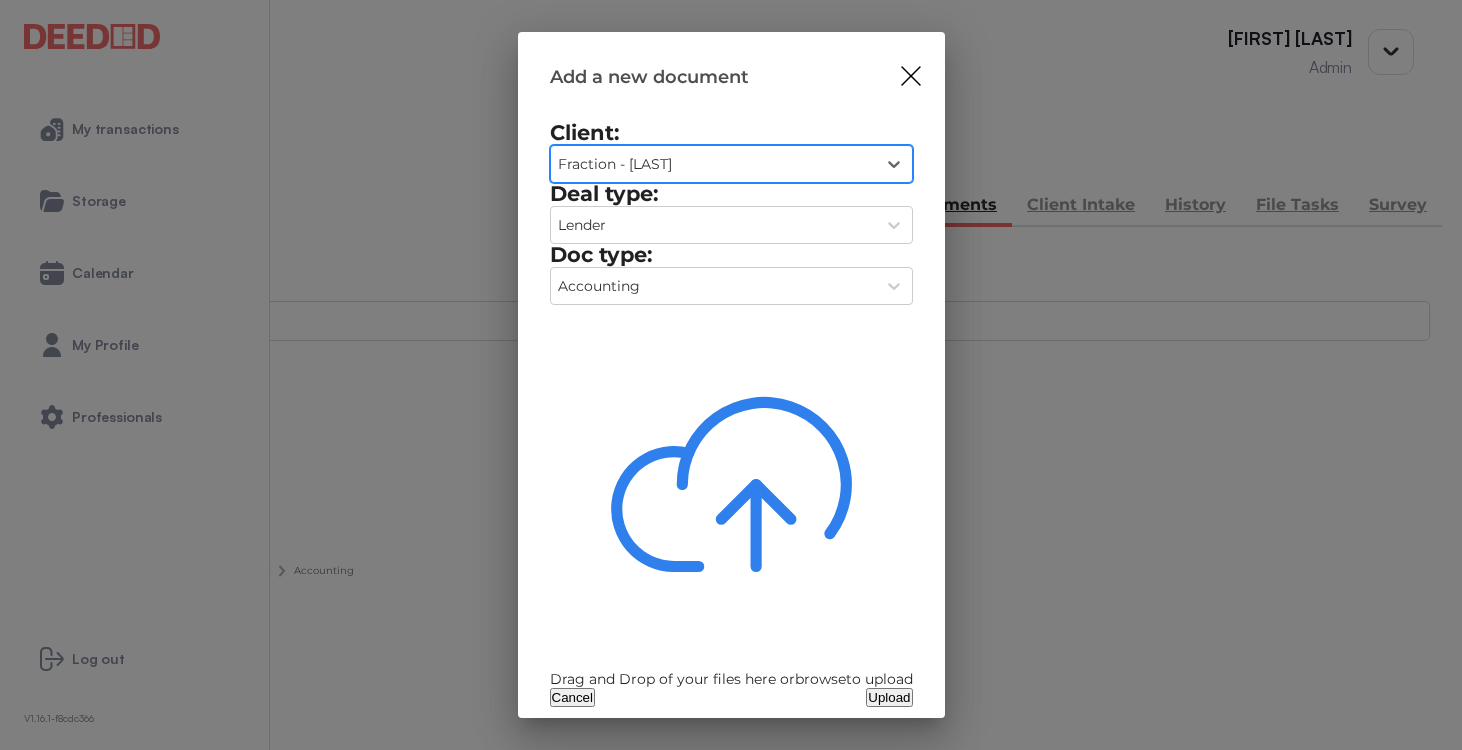 click on "Drag and Drop of your files here or  browse  to upload" at bounding box center (731, 679) 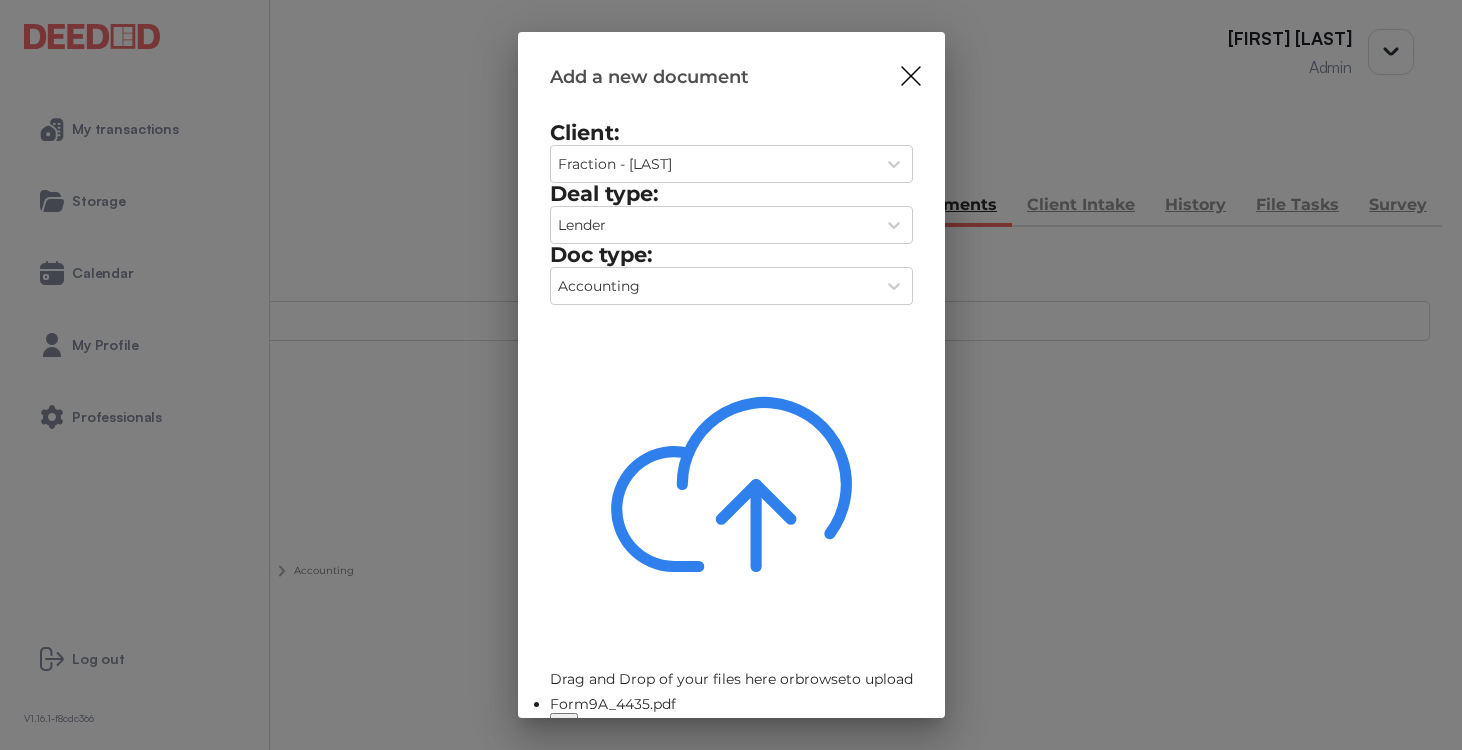 click on "Upload" at bounding box center [889, 753] 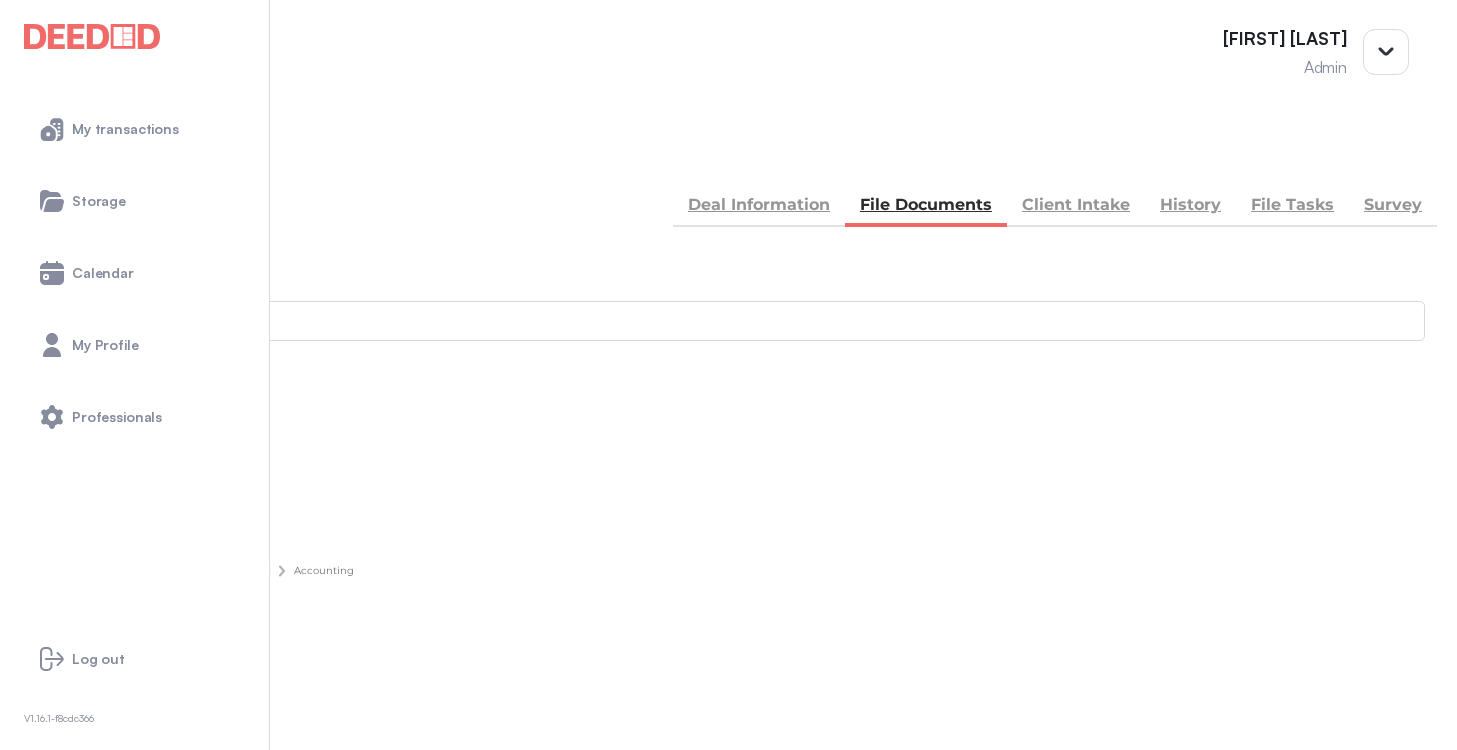 click on "BACK" at bounding box center [90, 155] 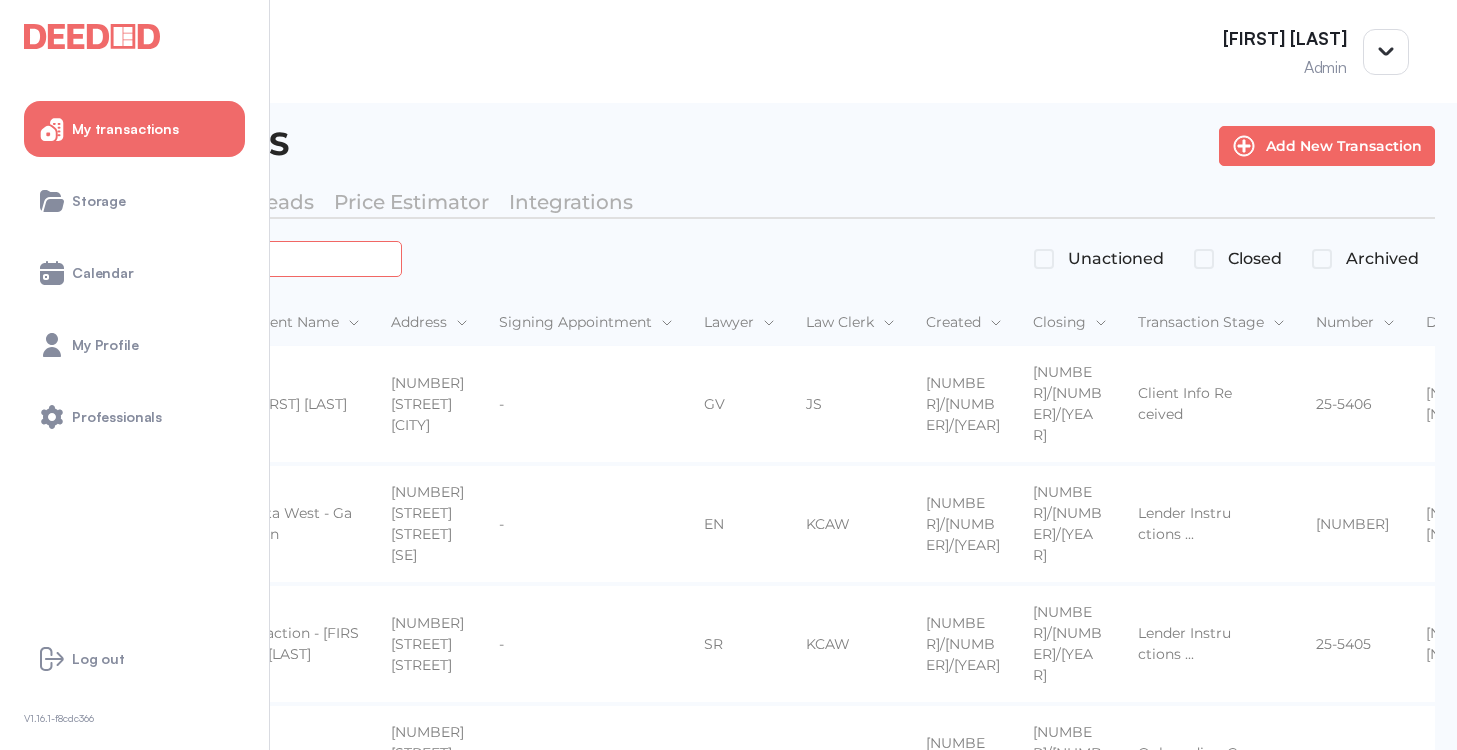 click at bounding box center [224, 258] 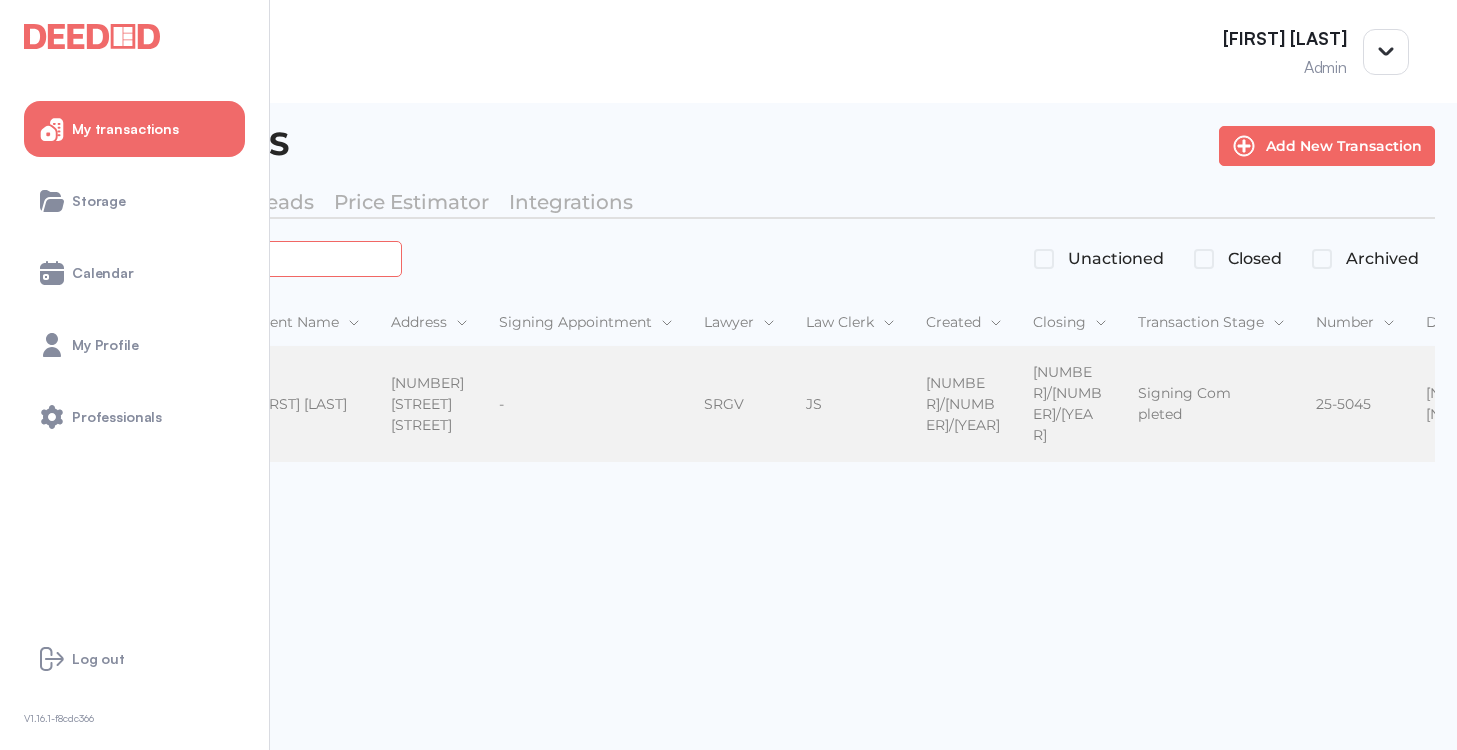 type on "*******" 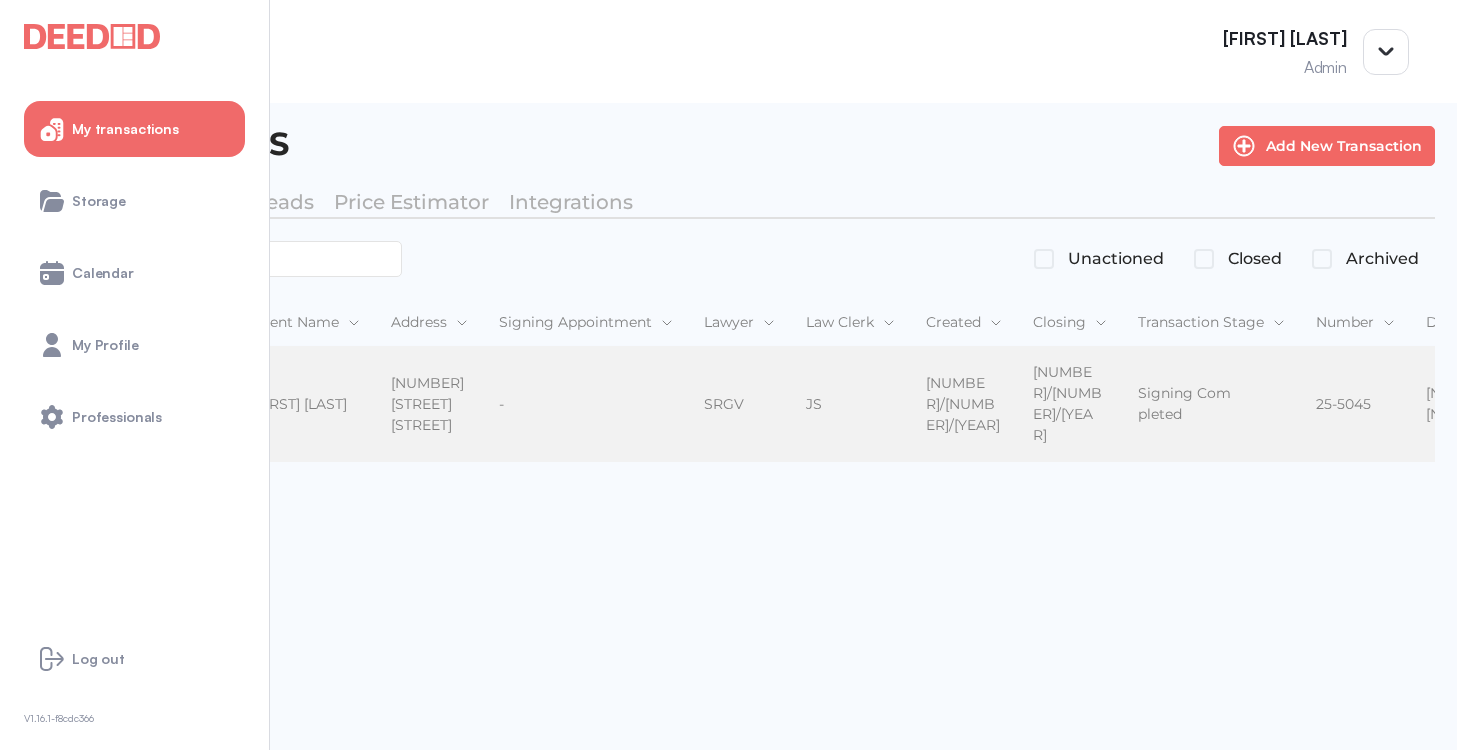 click on "[FIRST] [LAST] [FIRST] [LAST]" at bounding box center (305, 405) 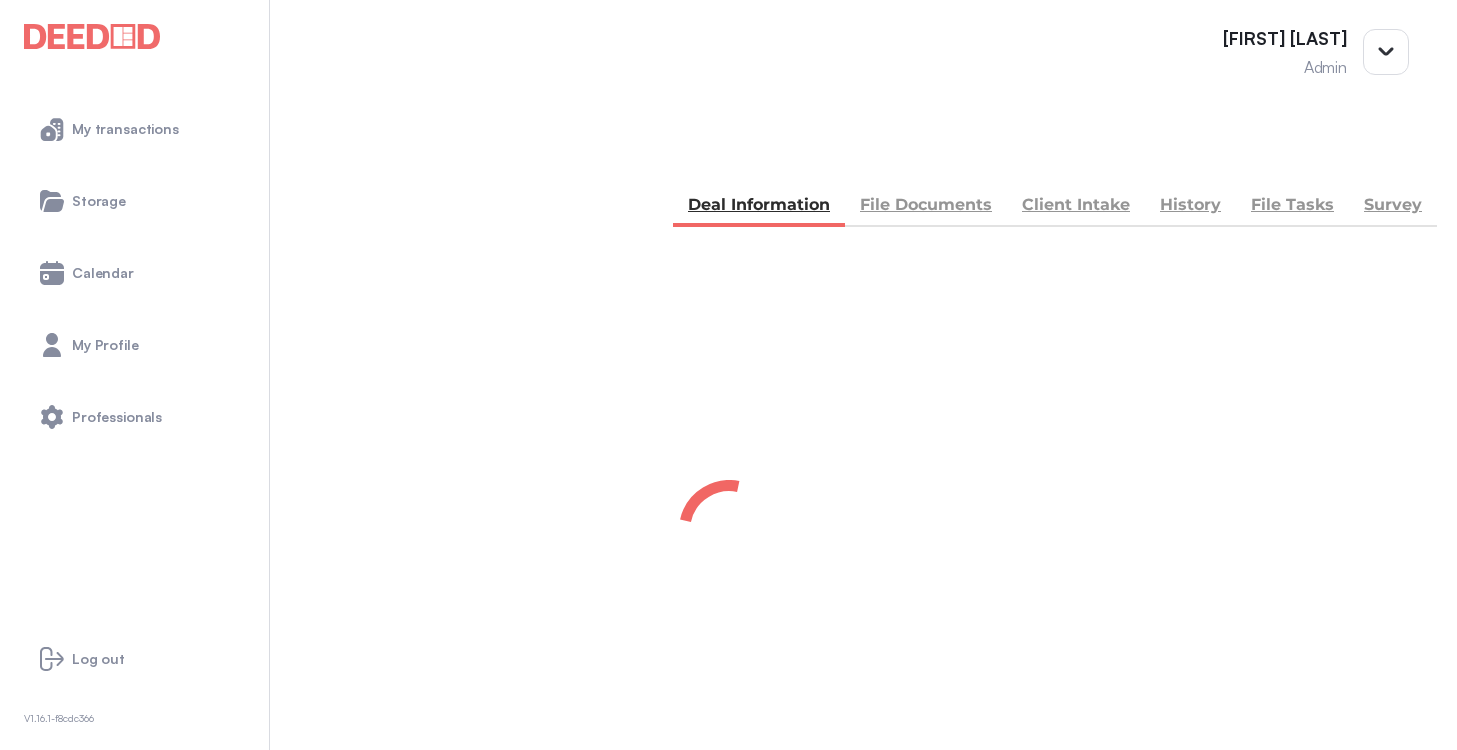 click on "Deal Information" at bounding box center [759, 207] 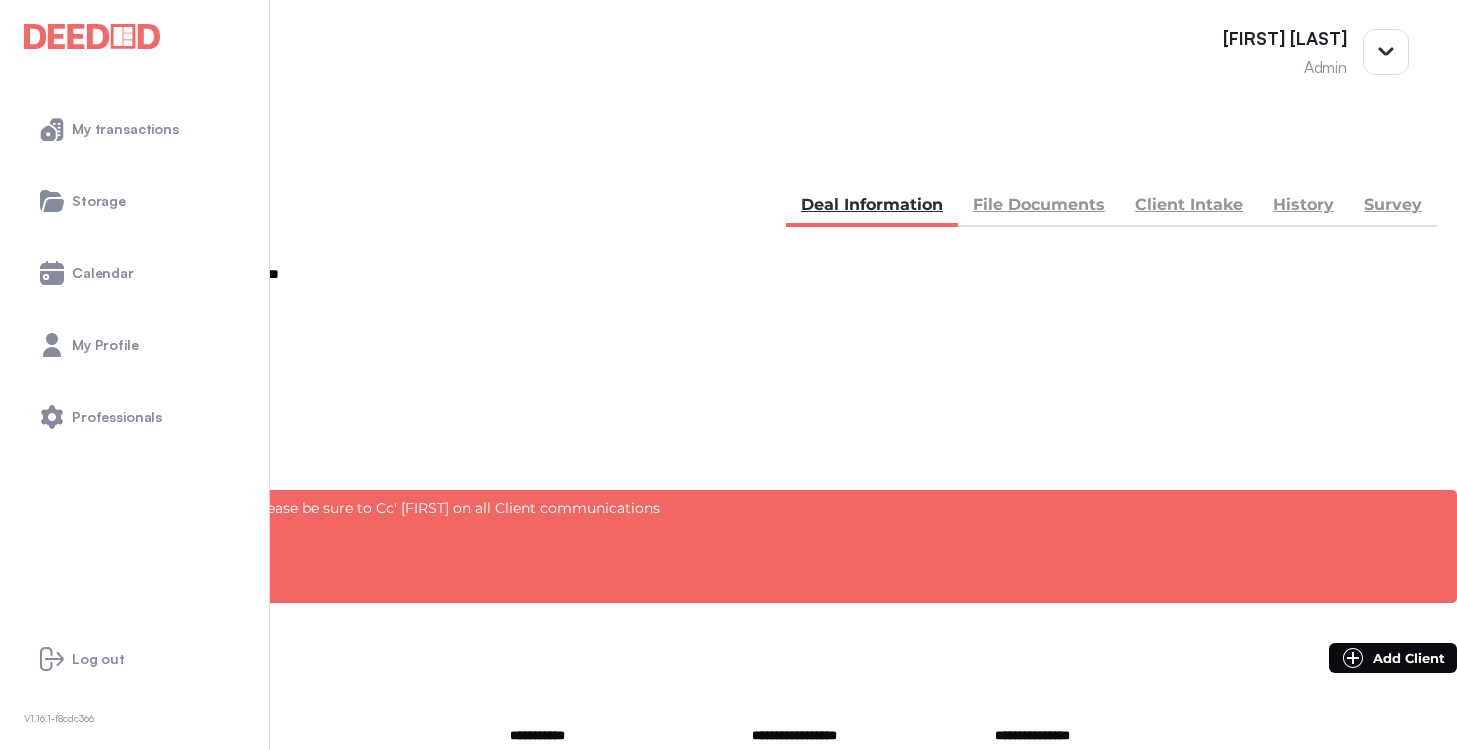 click on "File Documents" at bounding box center [1039, 207] 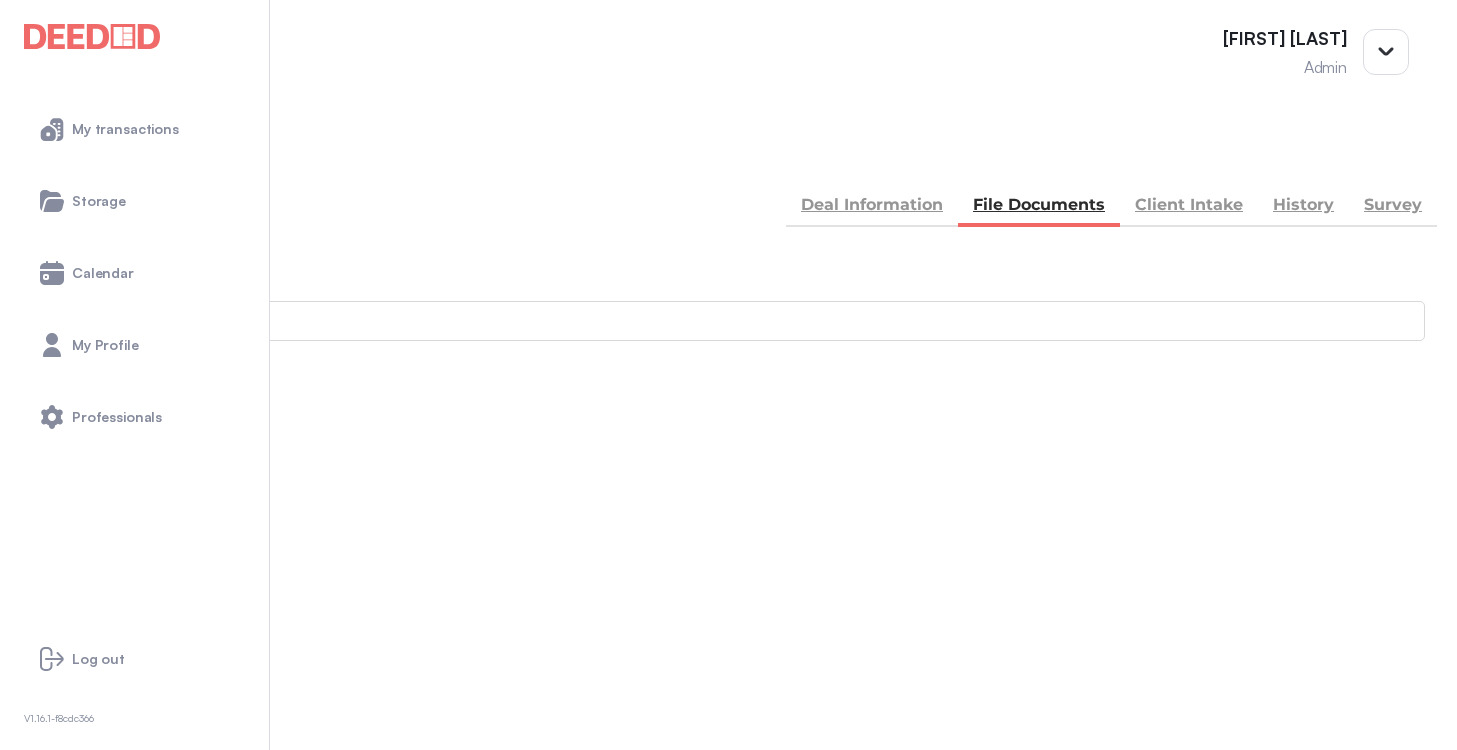 click on "Accounting -- [NUMBER]  members - [NUMBER]" at bounding box center (728, 891) 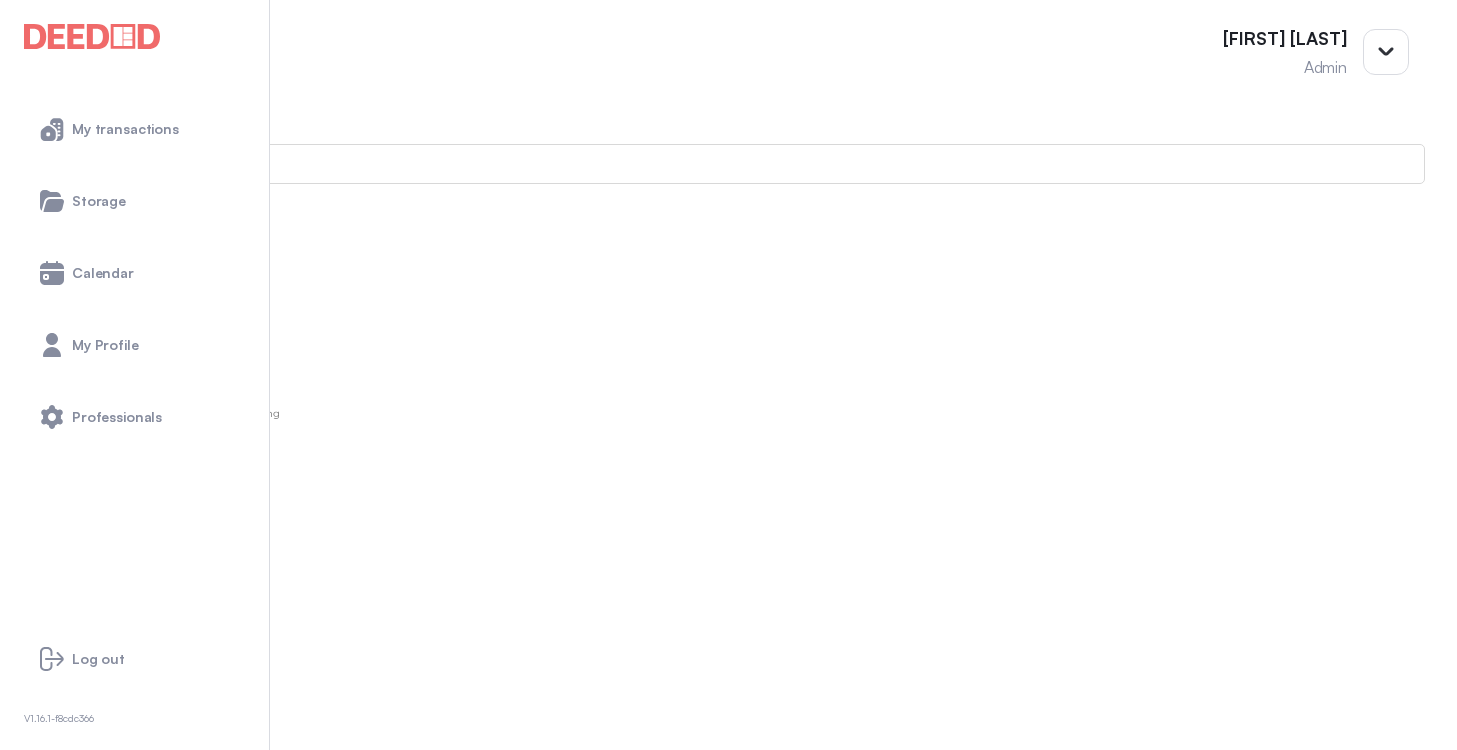 scroll, scrollTop: 0, scrollLeft: 0, axis: both 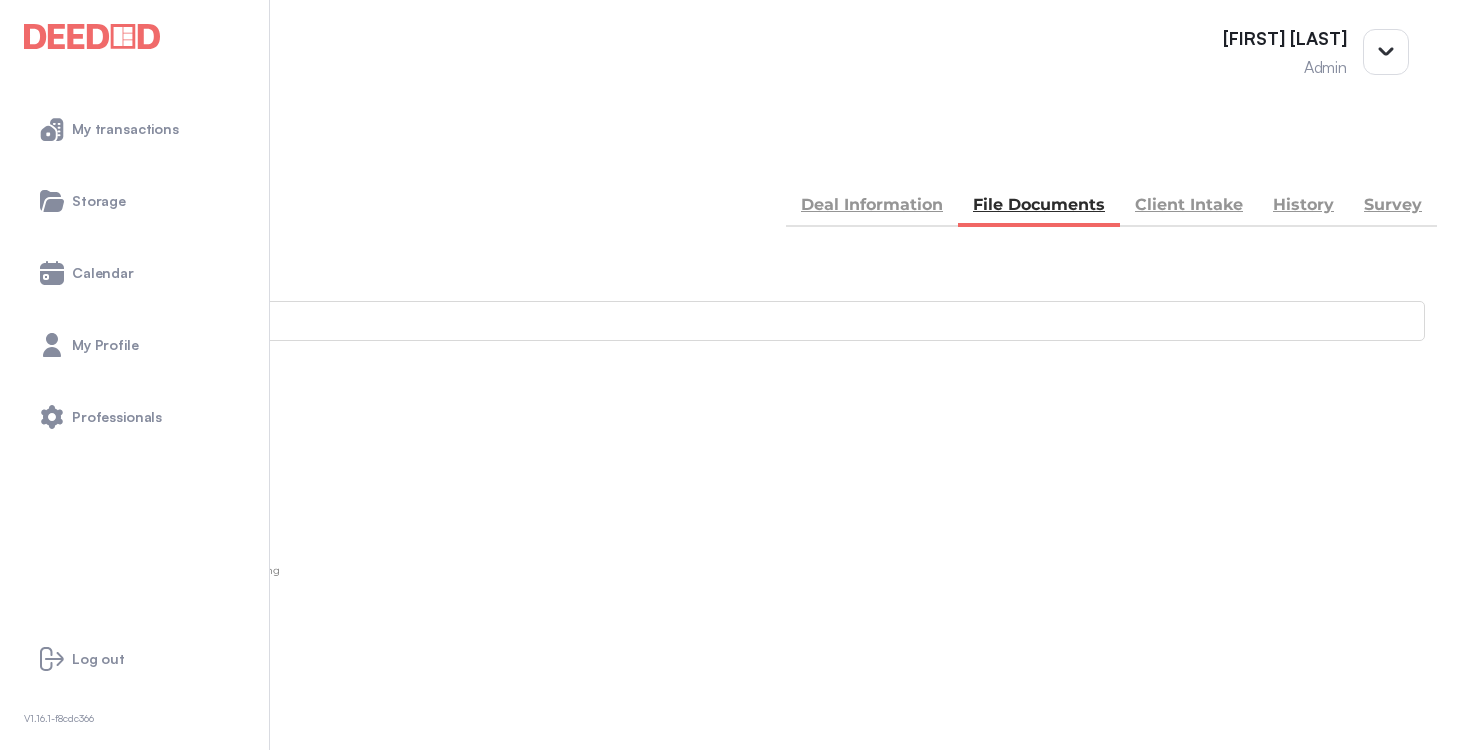 click on "Add new document" at bounding box center [108, 474] 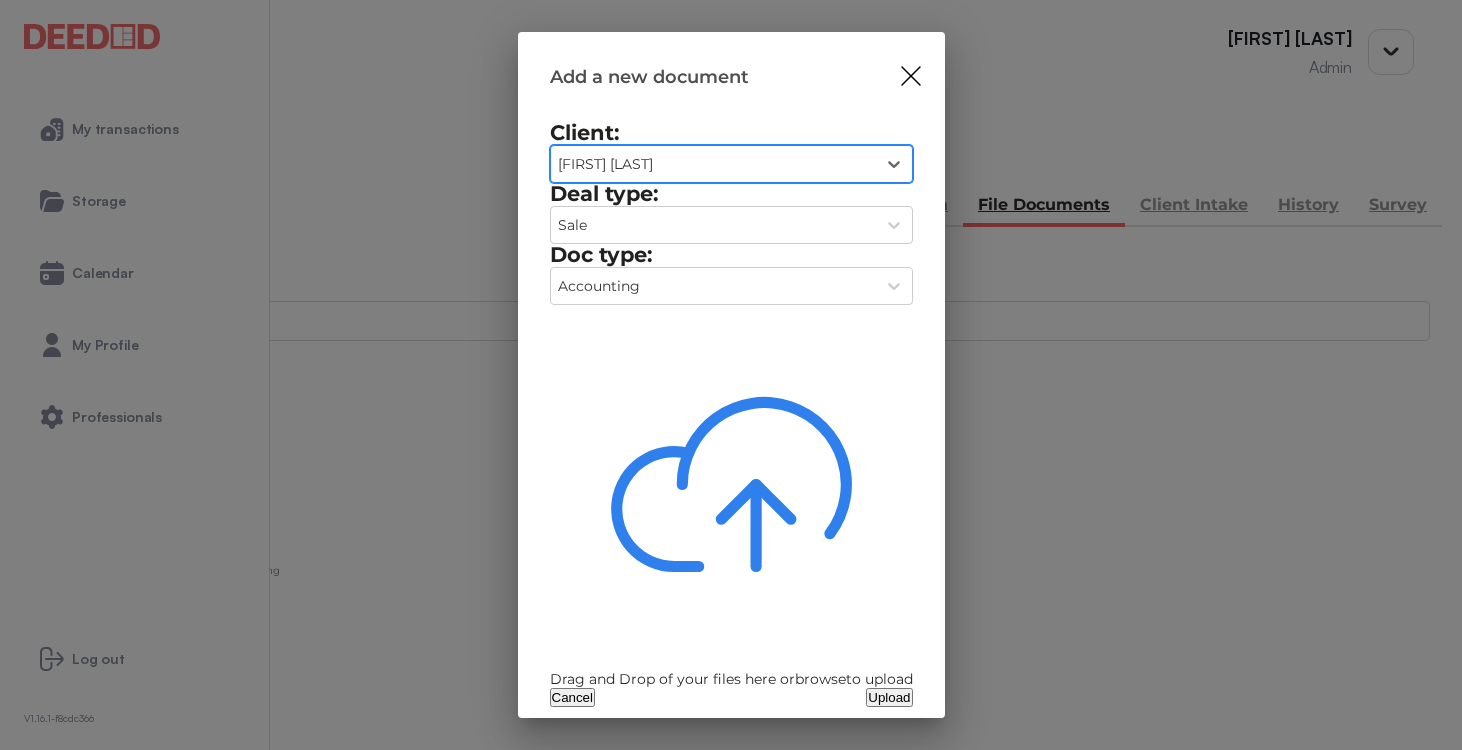 click on "Drag and Drop of your files here or  browse  to upload" at bounding box center [731, 679] 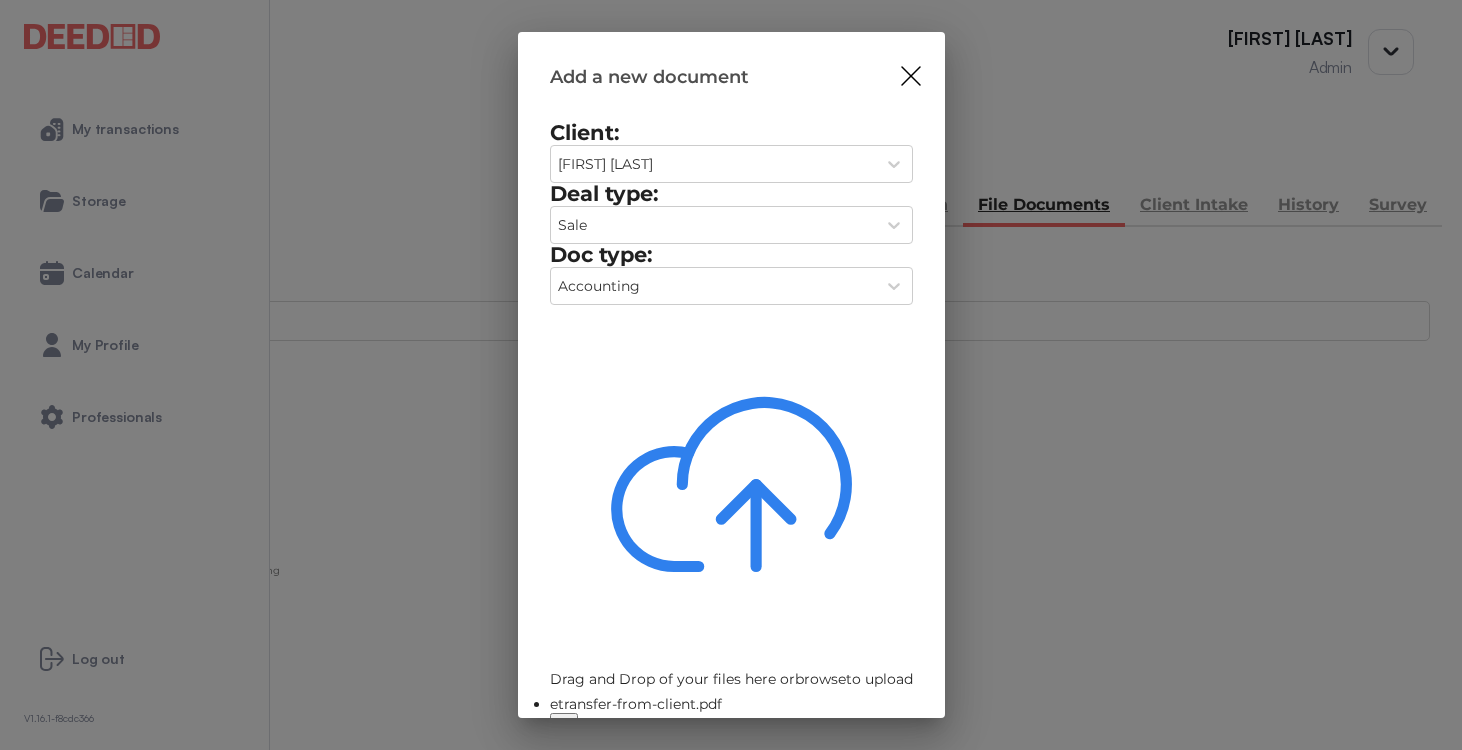 click on "Upload" at bounding box center (889, 753) 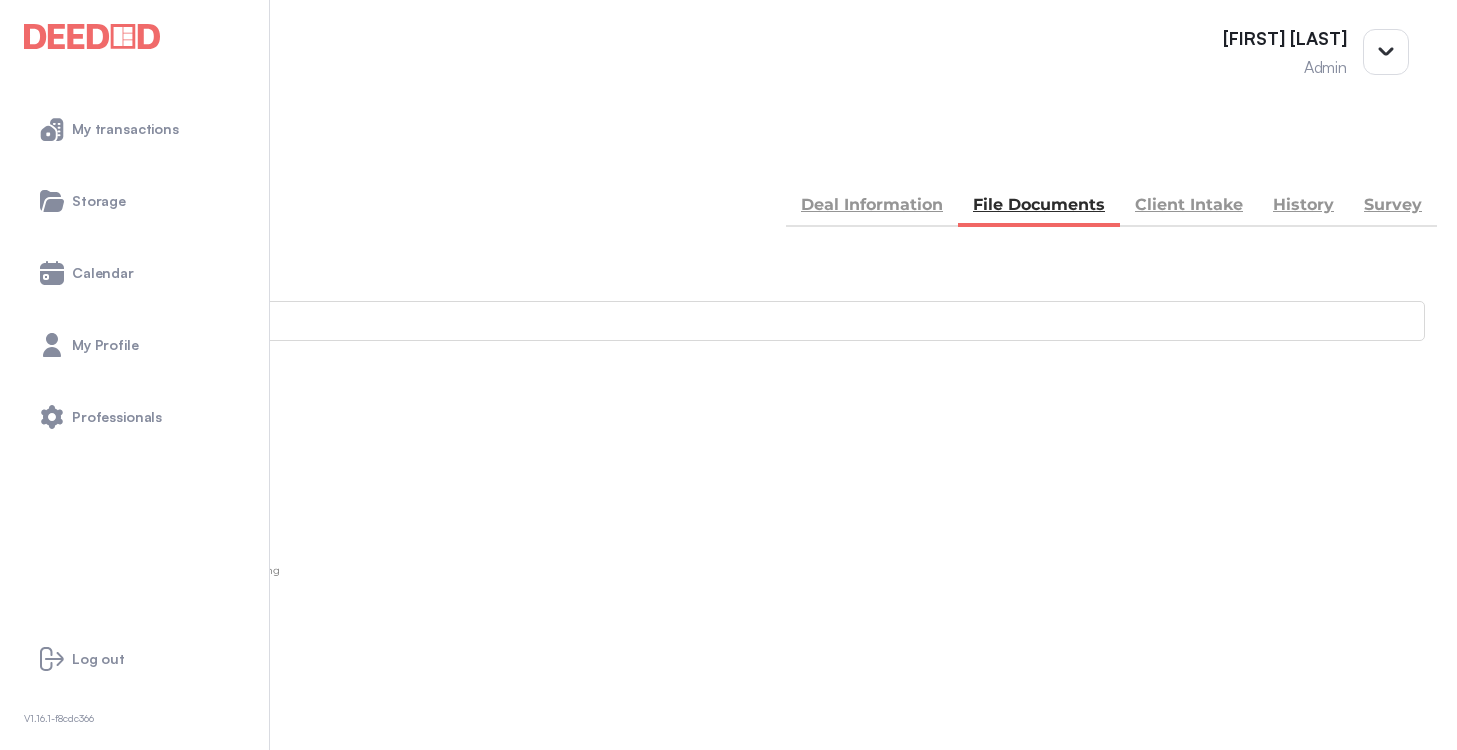 click at bounding box center (35, 155) 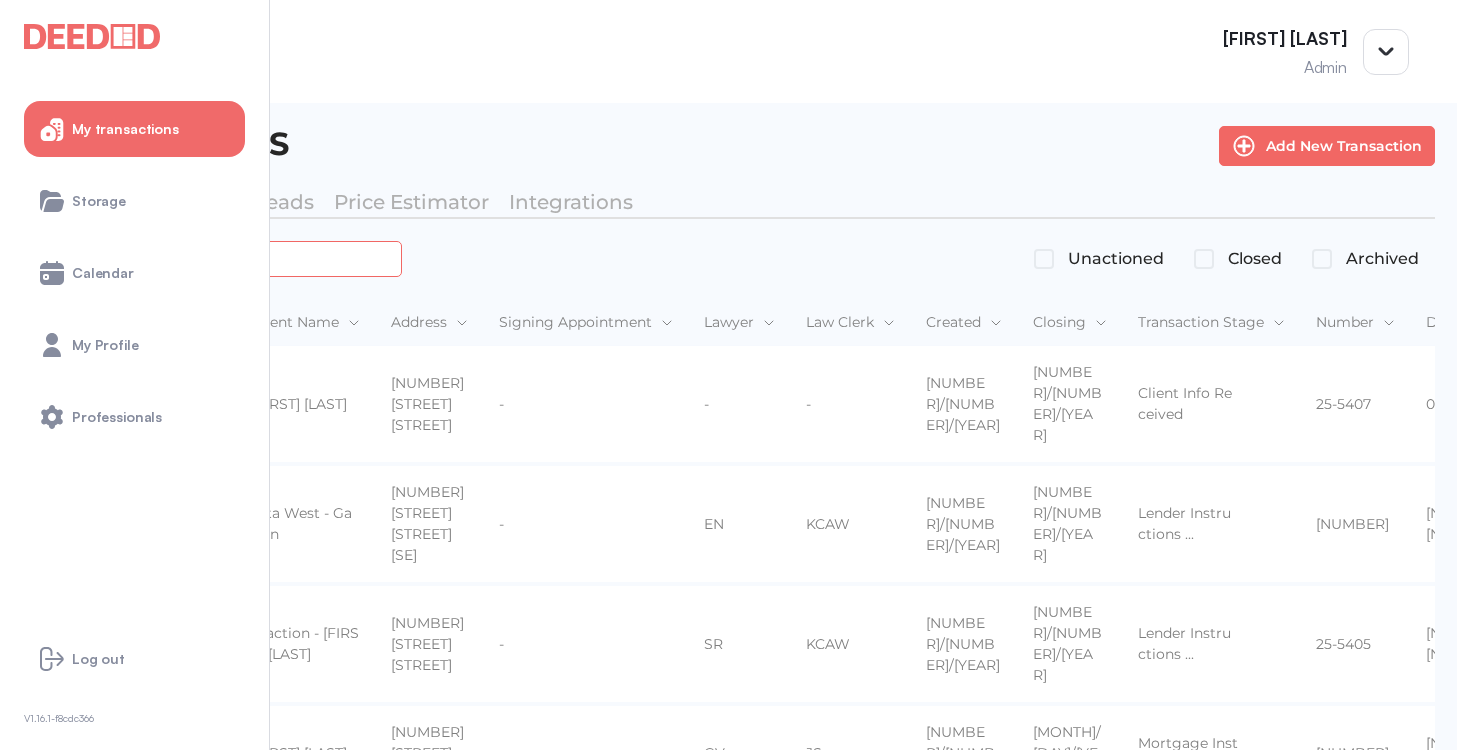click at bounding box center (224, 258) 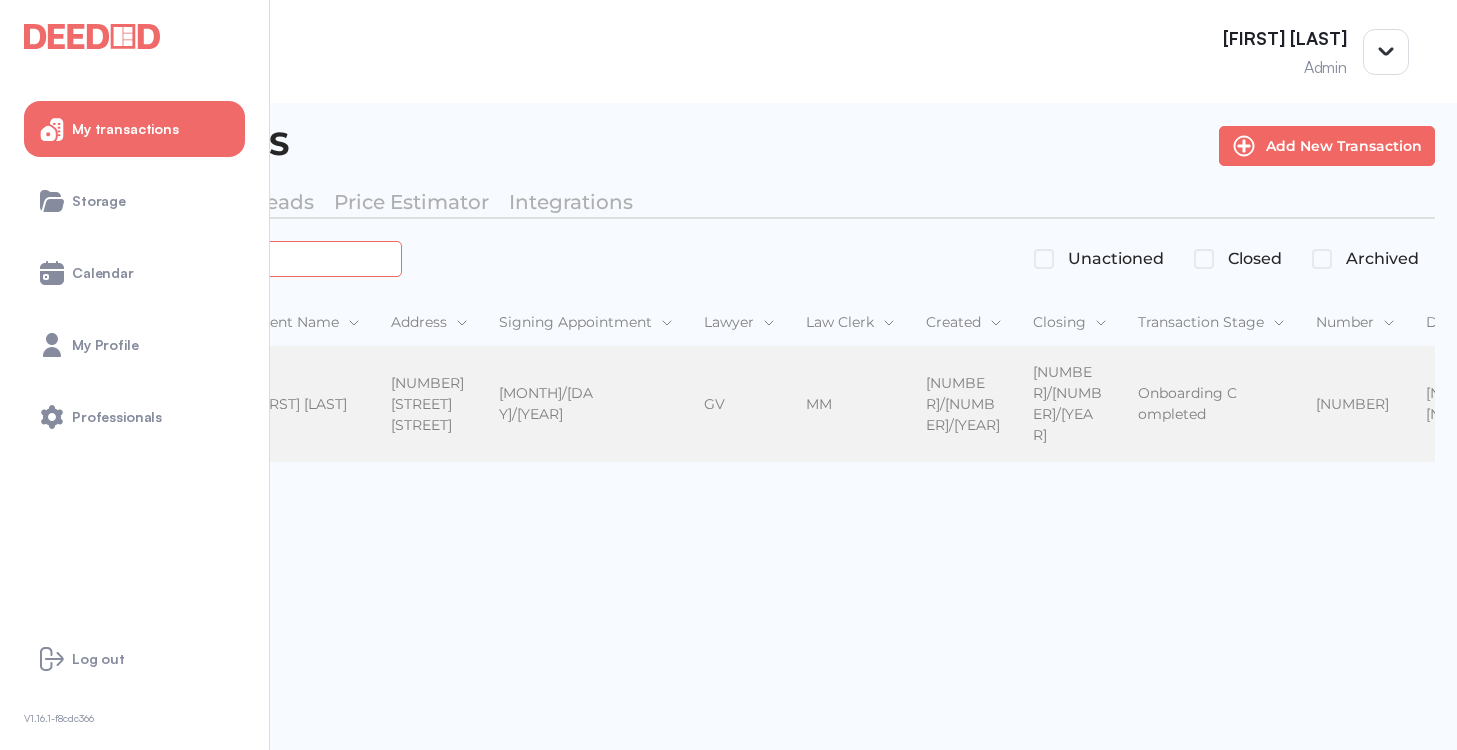 type on "*******" 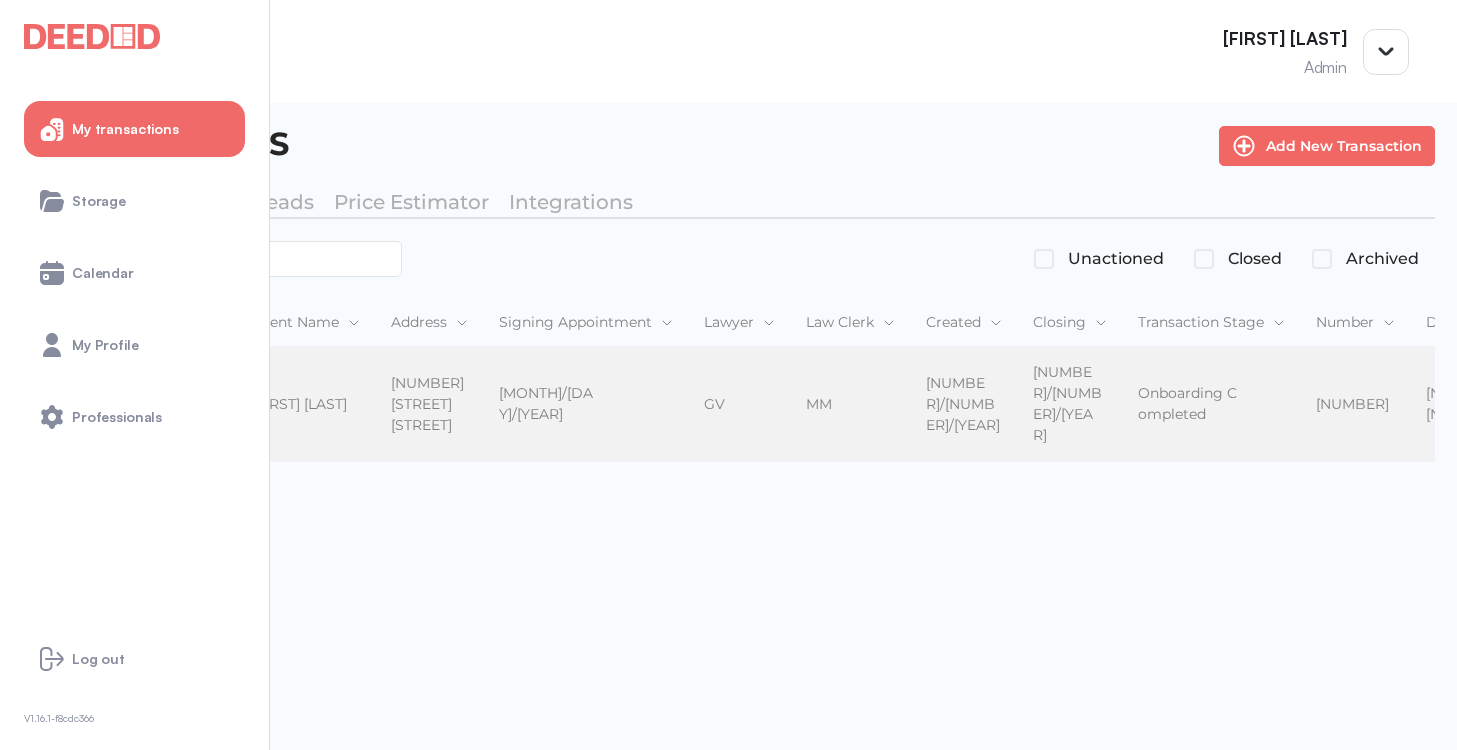 click on "[FIRST] [FIRST]" at bounding box center (305, 405) 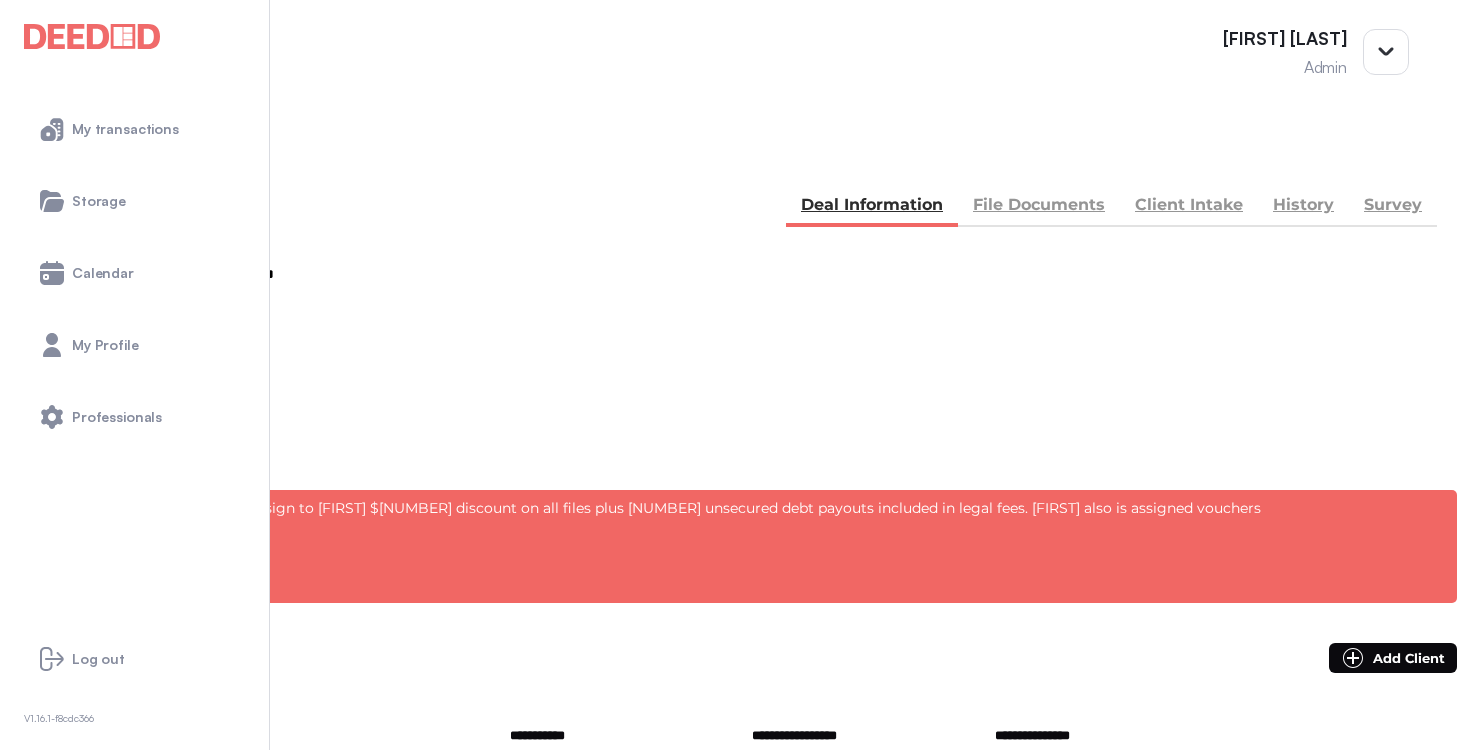 click on "File Documents" at bounding box center [1039, 207] 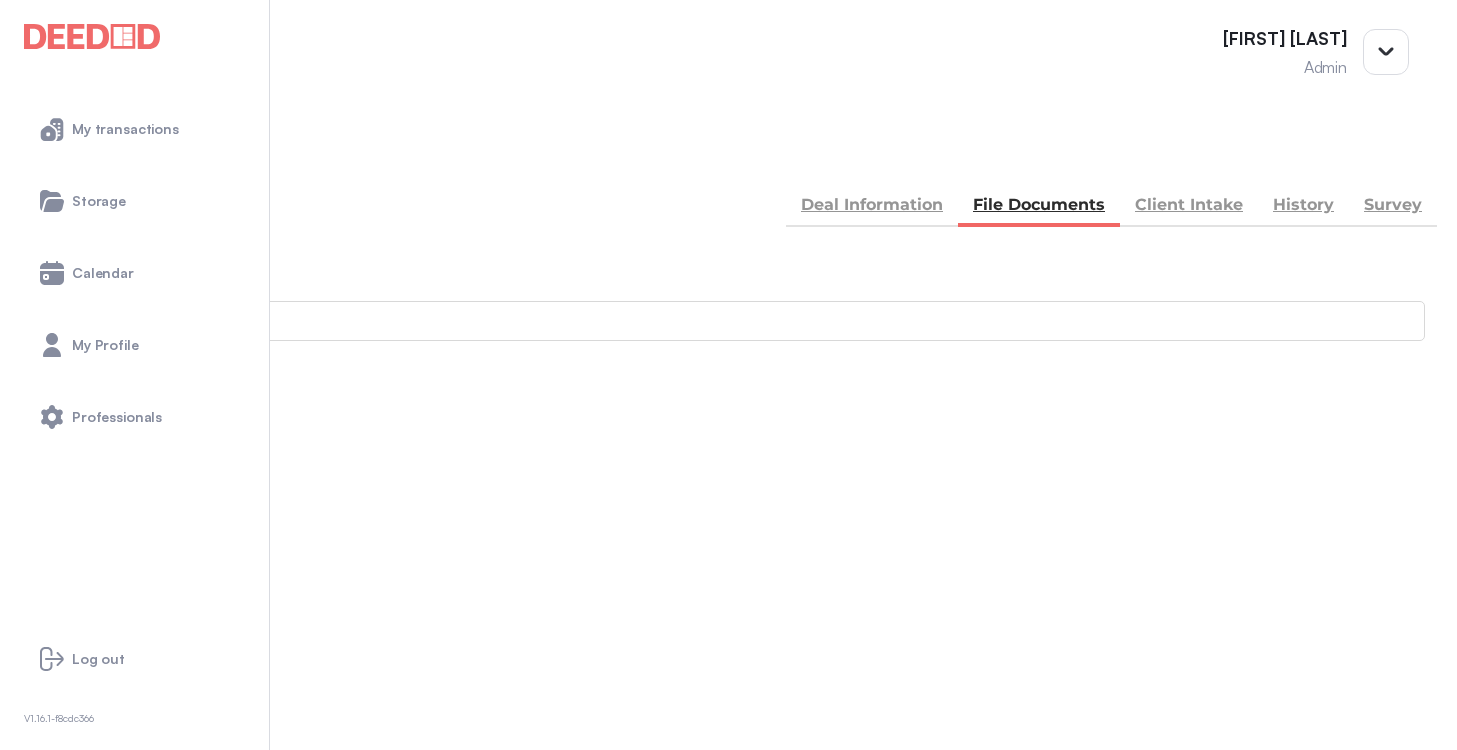 click on "Accounting" at bounding box center (728, 846) 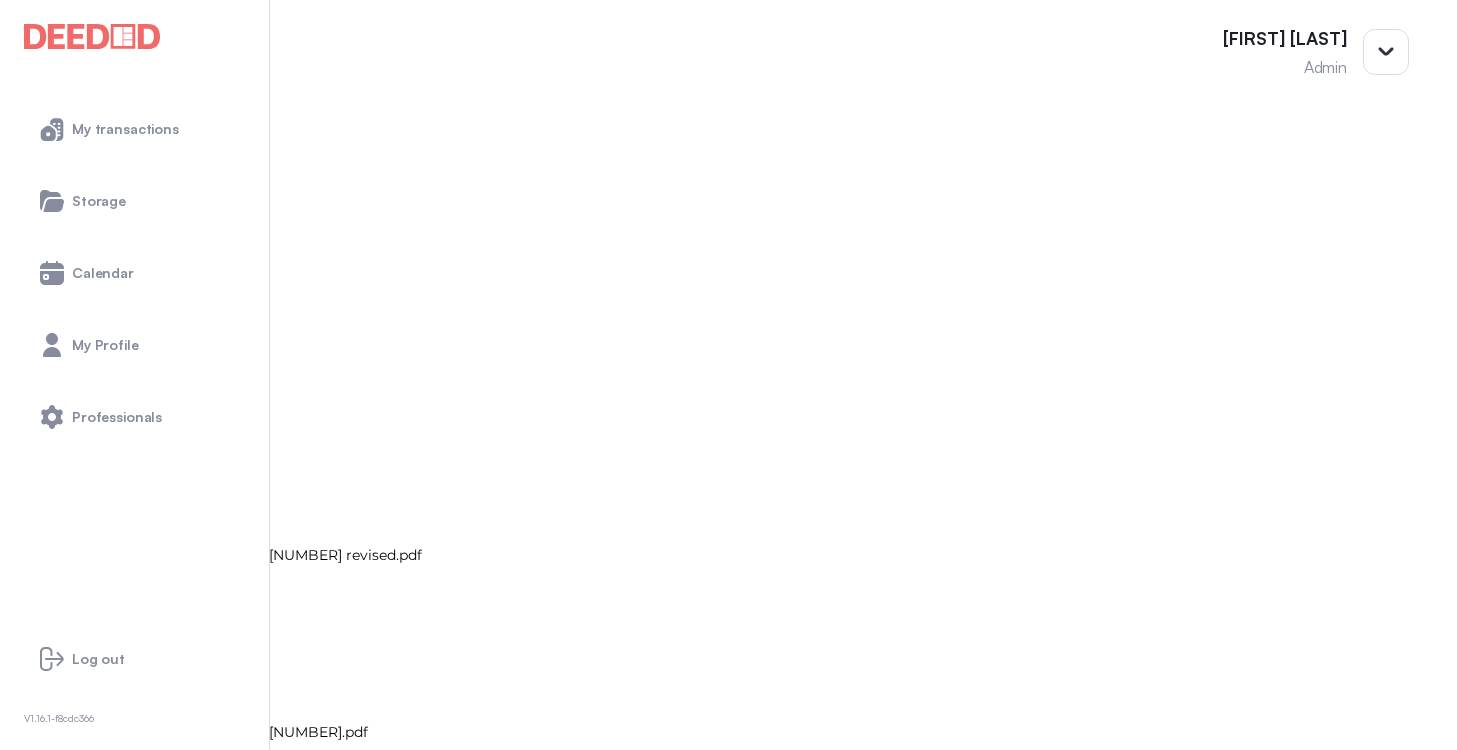 scroll, scrollTop: 0, scrollLeft: 0, axis: both 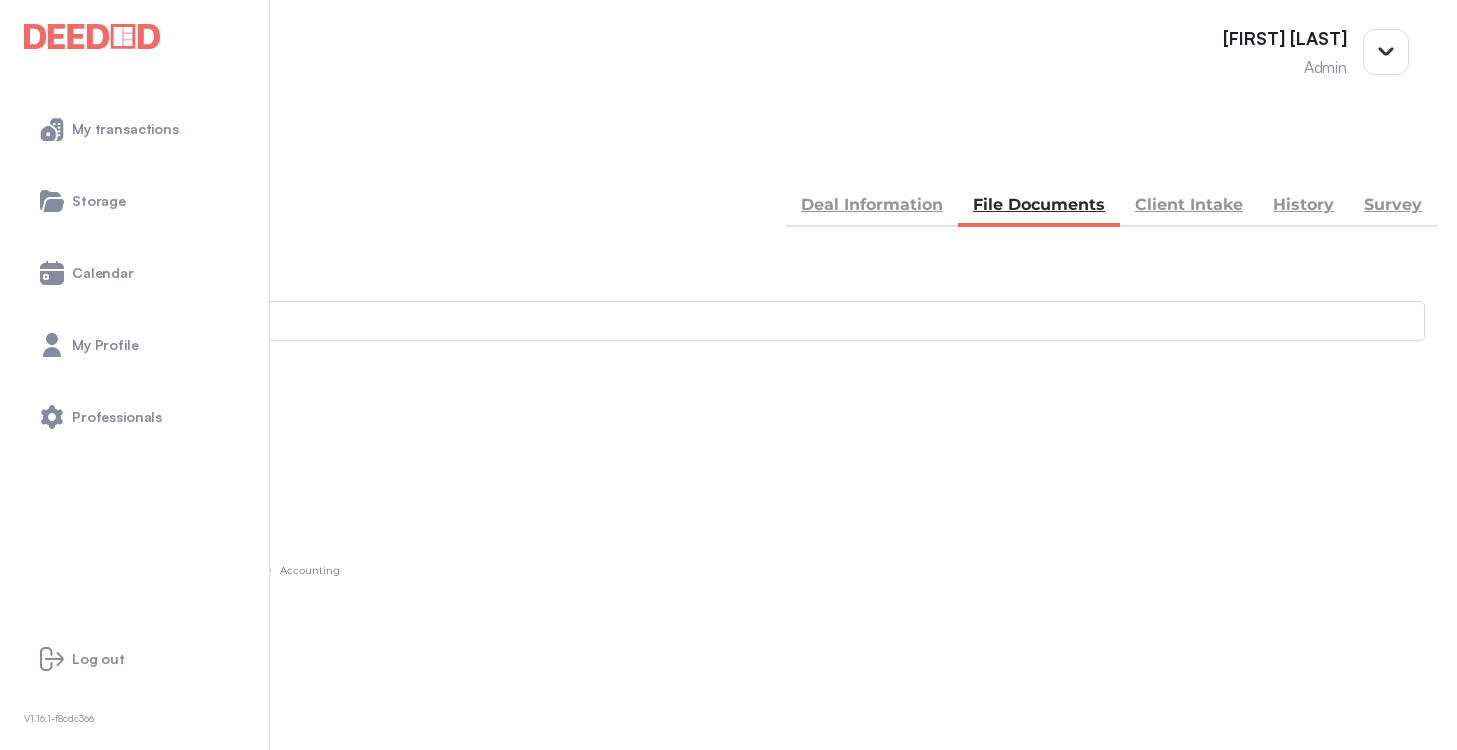 click on "Add new document" at bounding box center (108, 474) 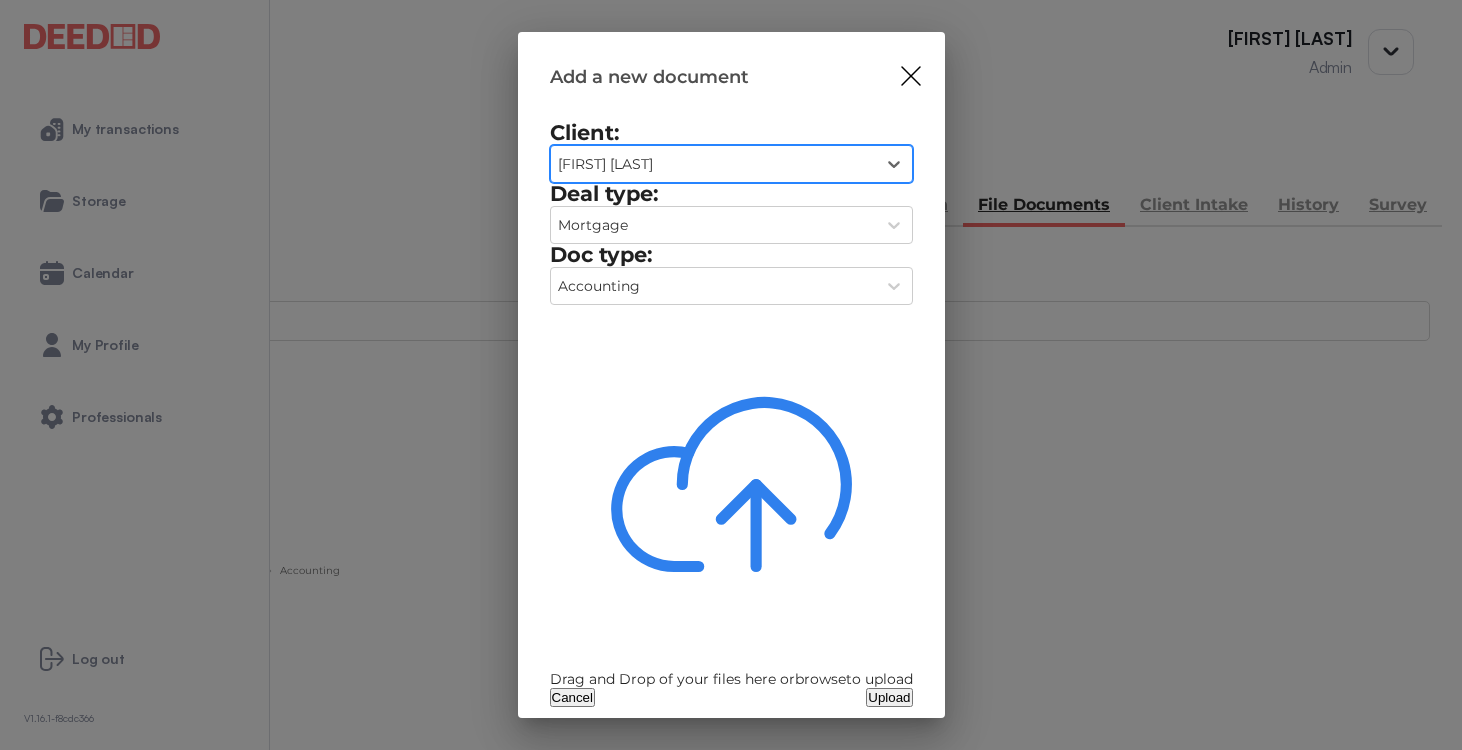 click on "Drag and Drop of your files here or  browse  to upload" at bounding box center (731, 679) 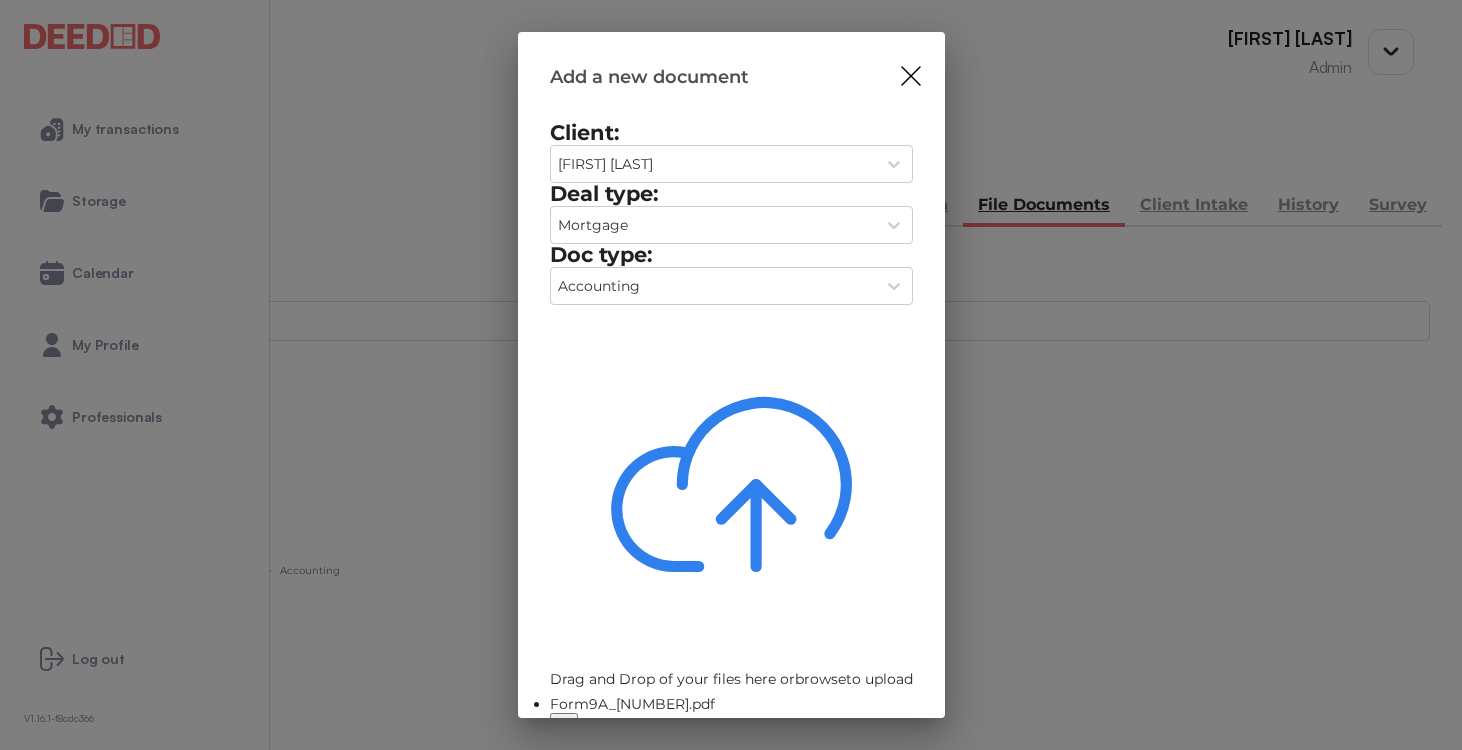 click on "Upload" at bounding box center [889, 753] 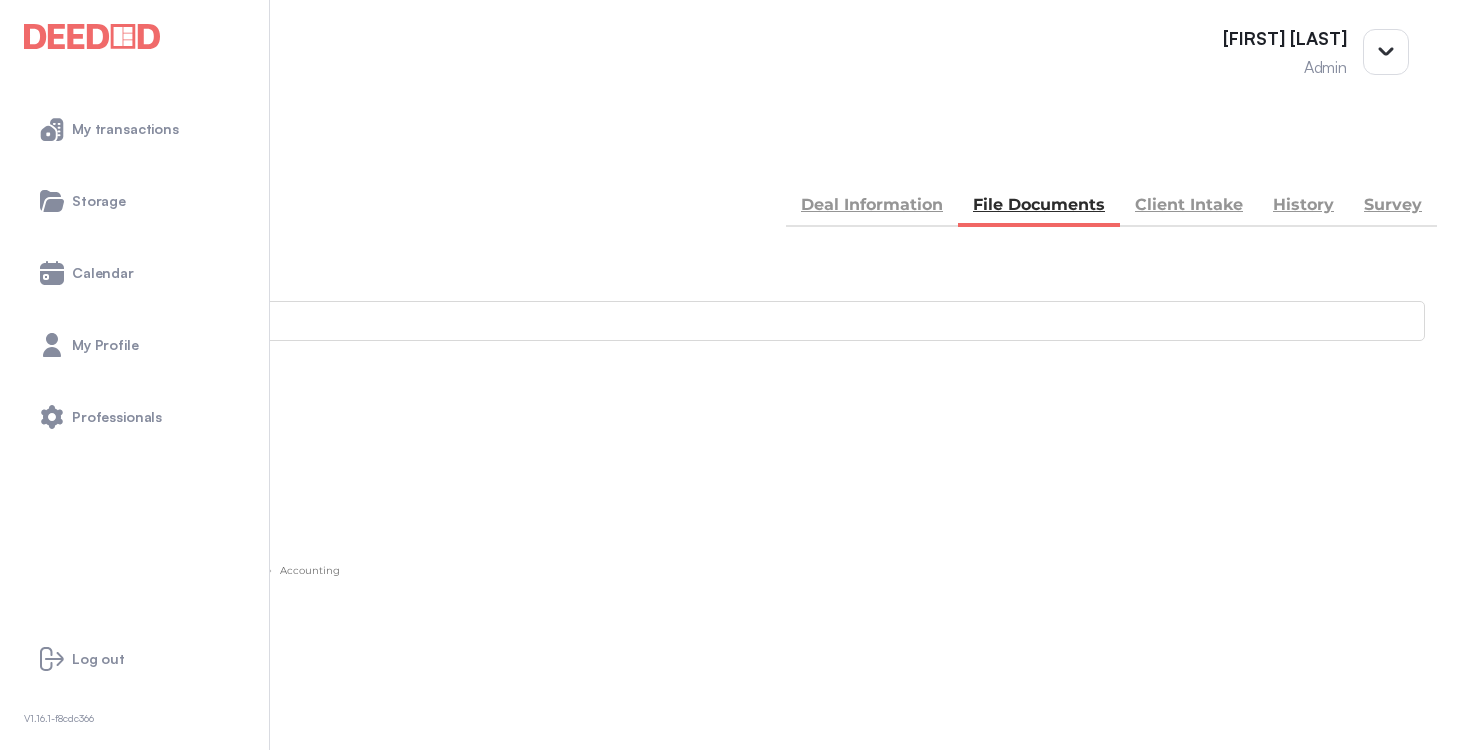 click at bounding box center (35, 155) 